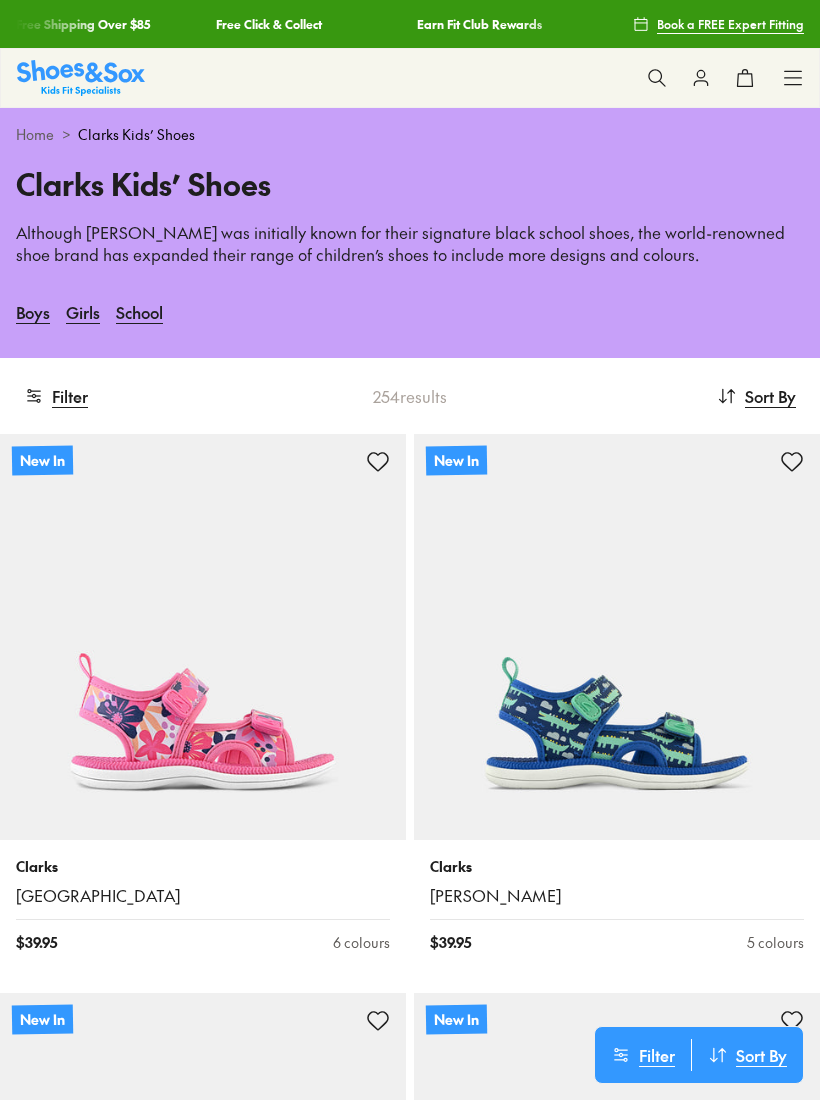 scroll, scrollTop: 0, scrollLeft: 0, axis: both 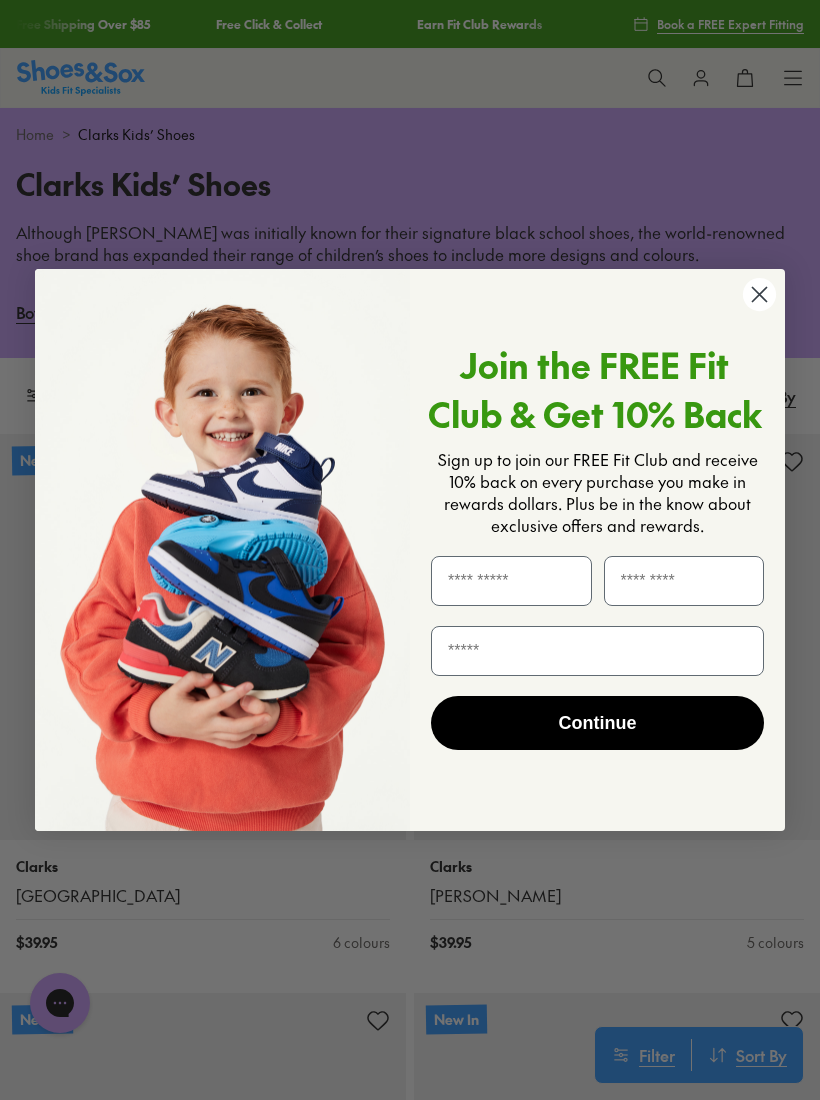 click 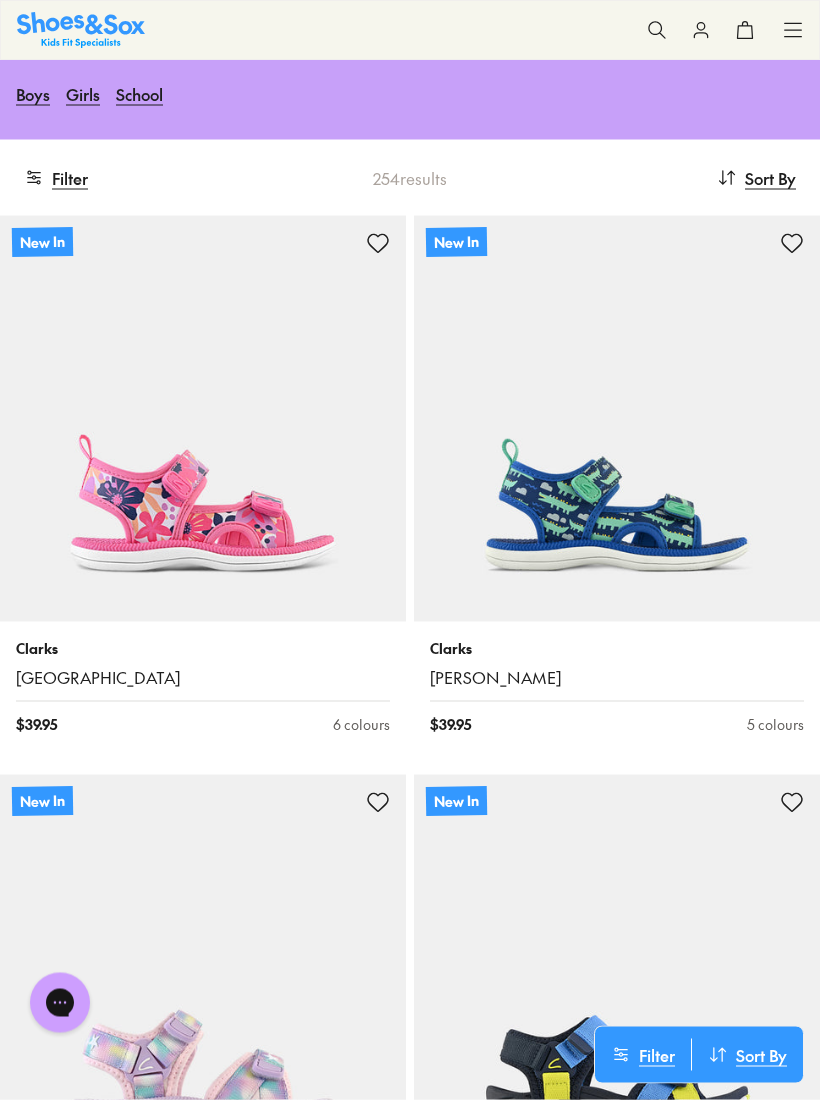 scroll, scrollTop: 0, scrollLeft: 0, axis: both 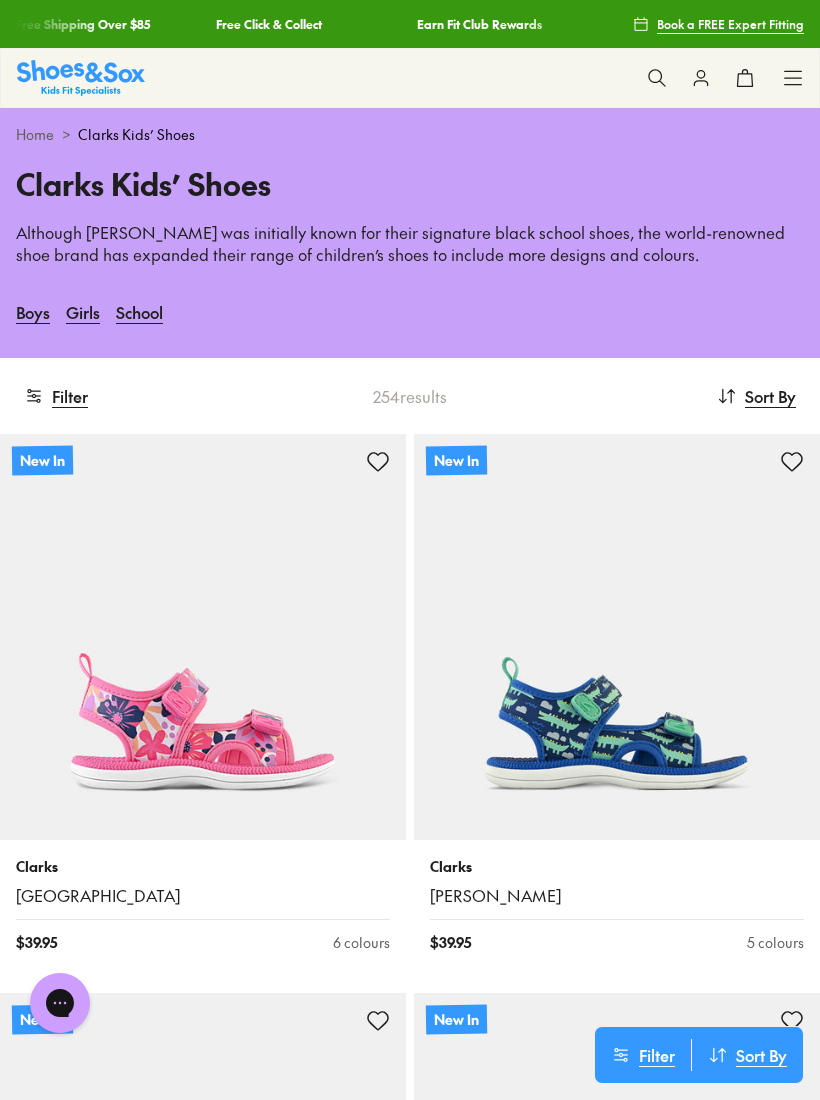 click on "Filter" at bounding box center (56, 396) 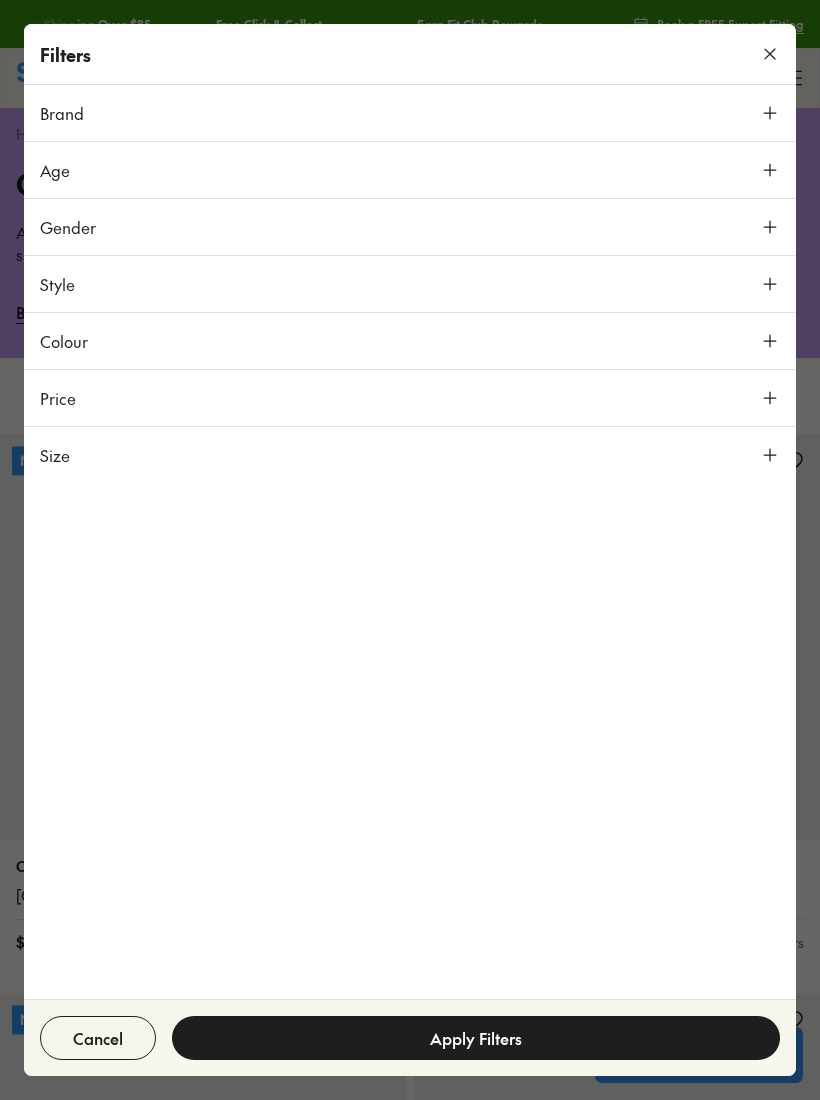 click on "Price" at bounding box center [410, 398] 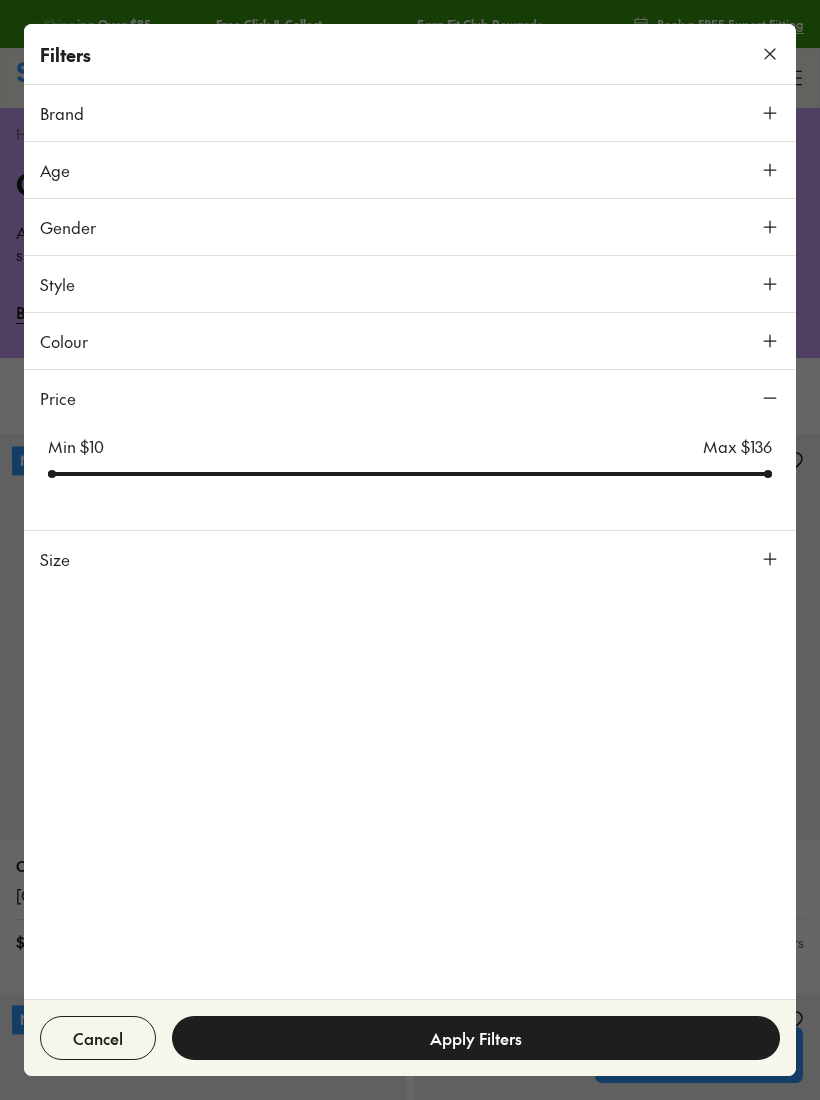 click on "Price" at bounding box center (58, 398) 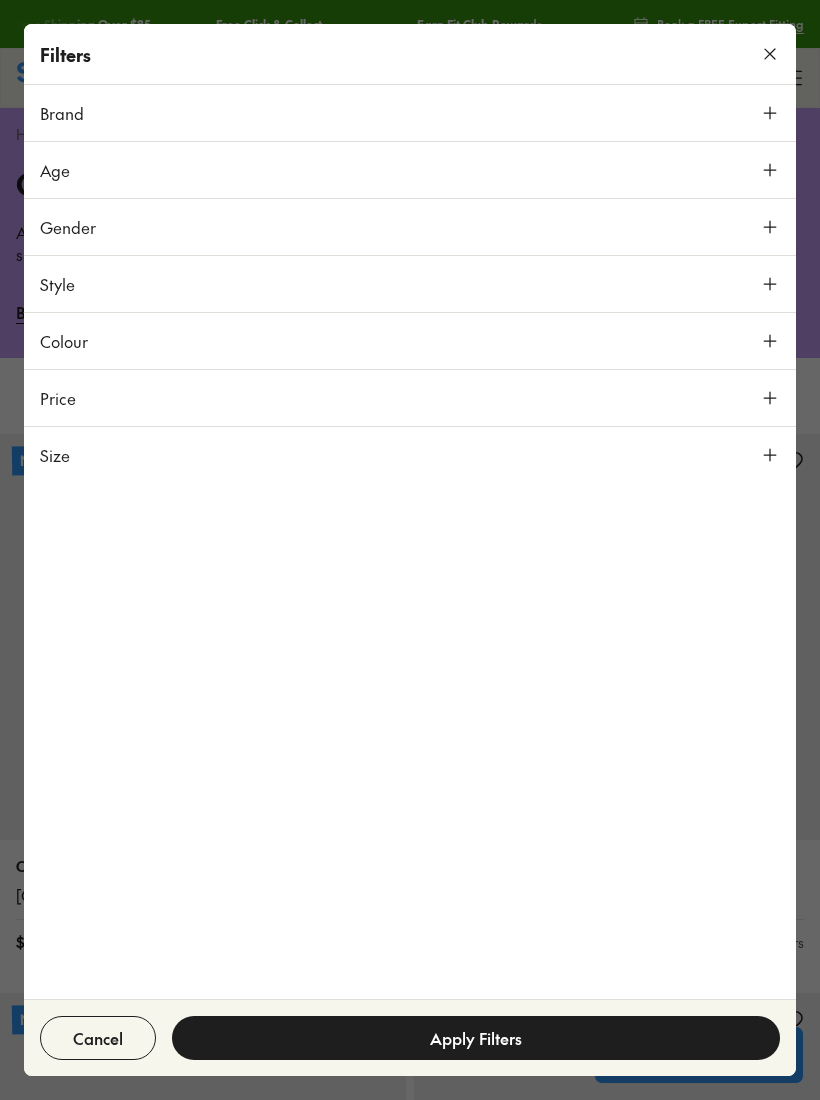 click 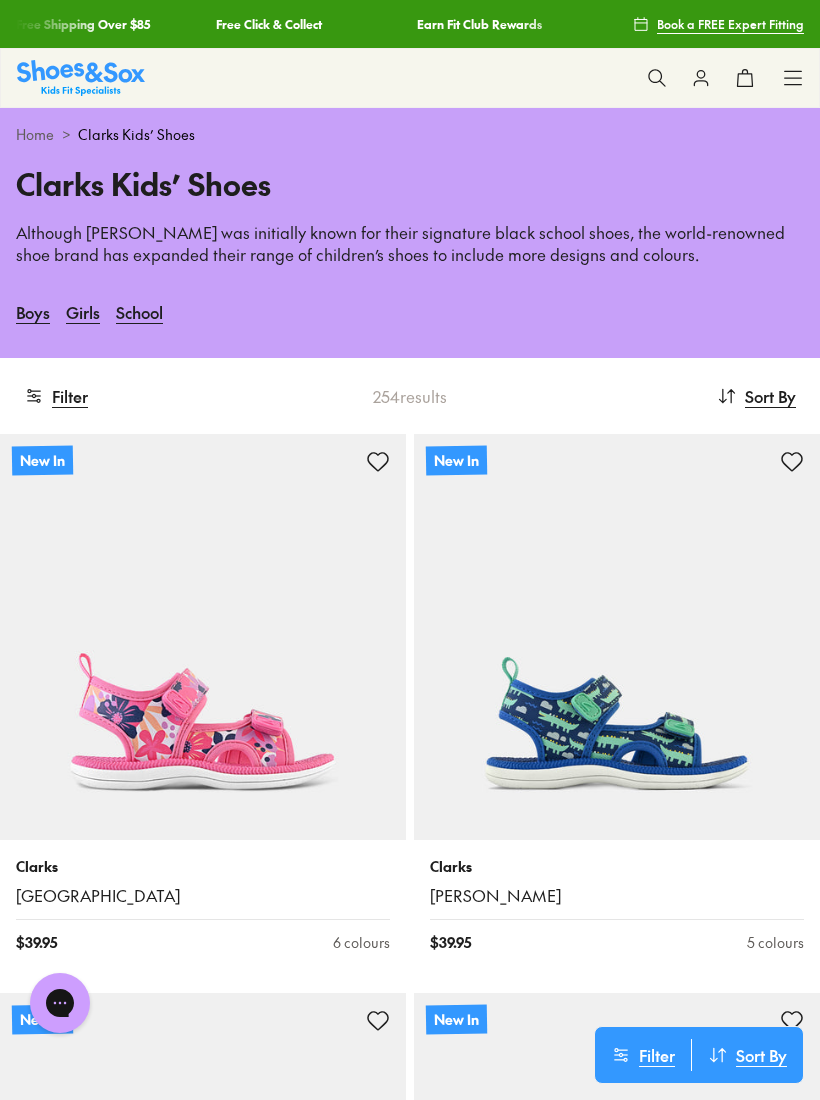 click on "Sort By" at bounding box center [770, 396] 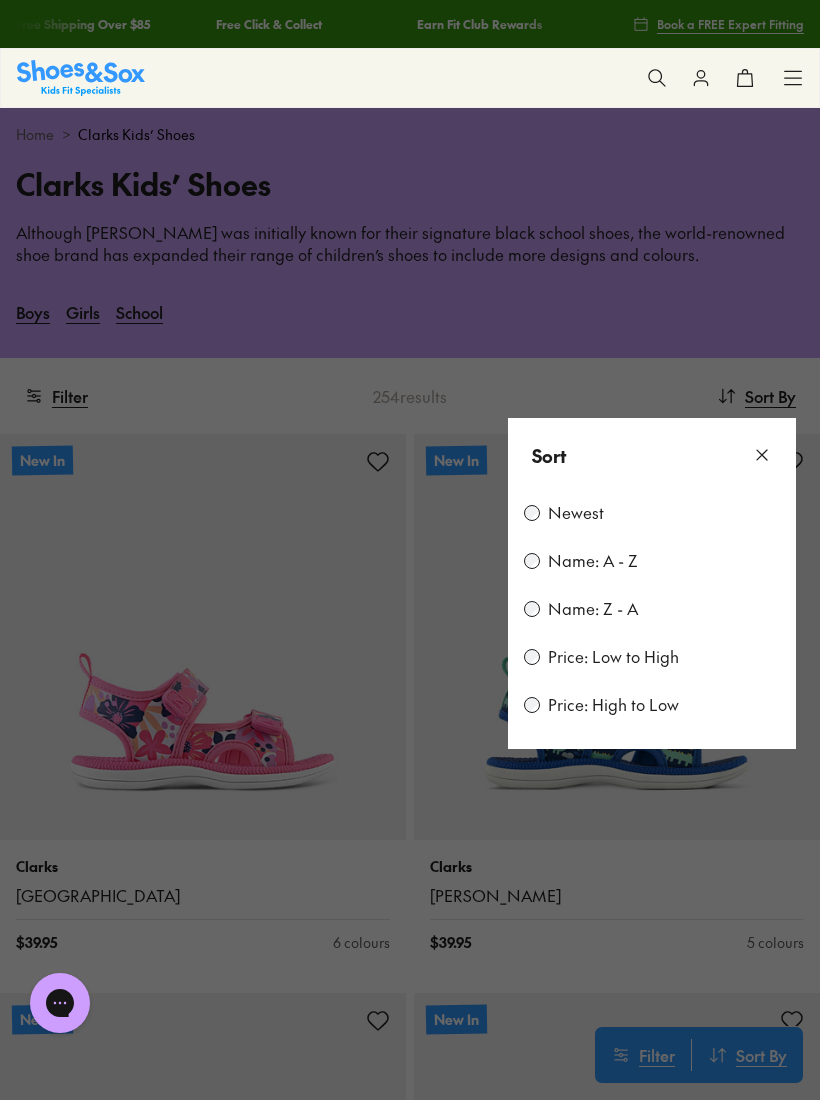 click on "Price: Low to High" at bounding box center [652, 657] 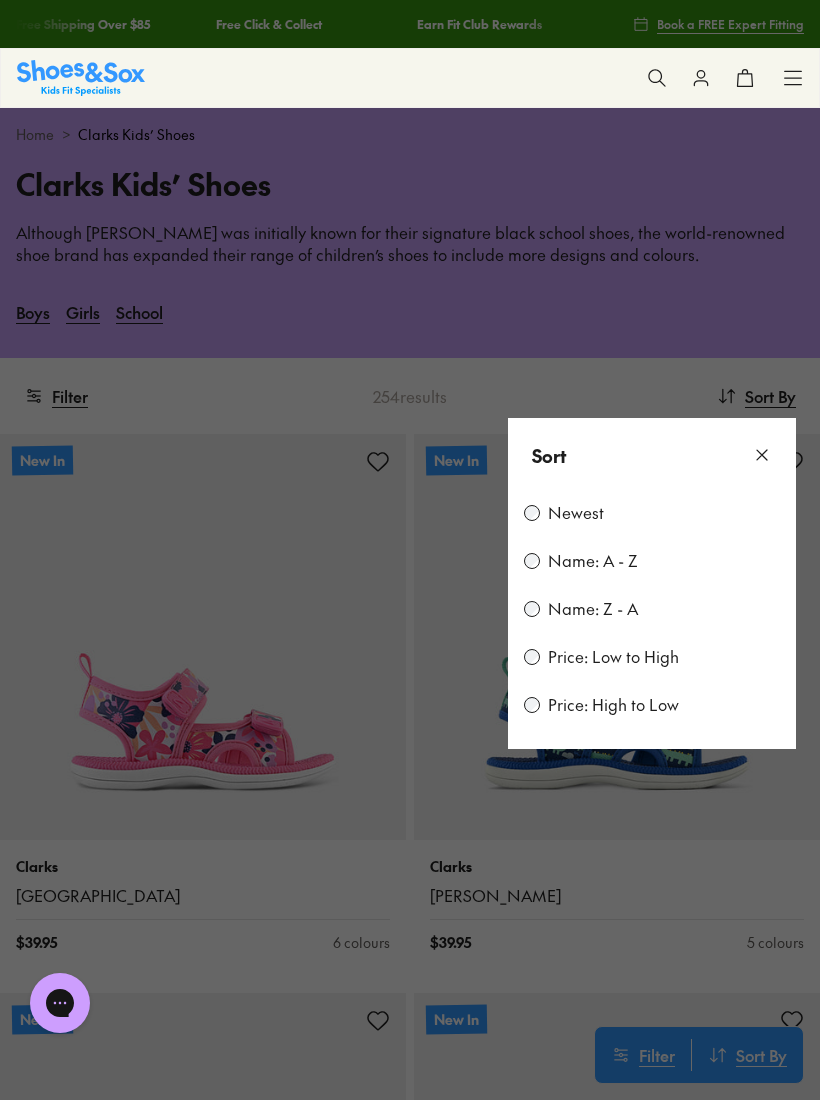 click on "Price: Low to High" at bounding box center (652, 657) 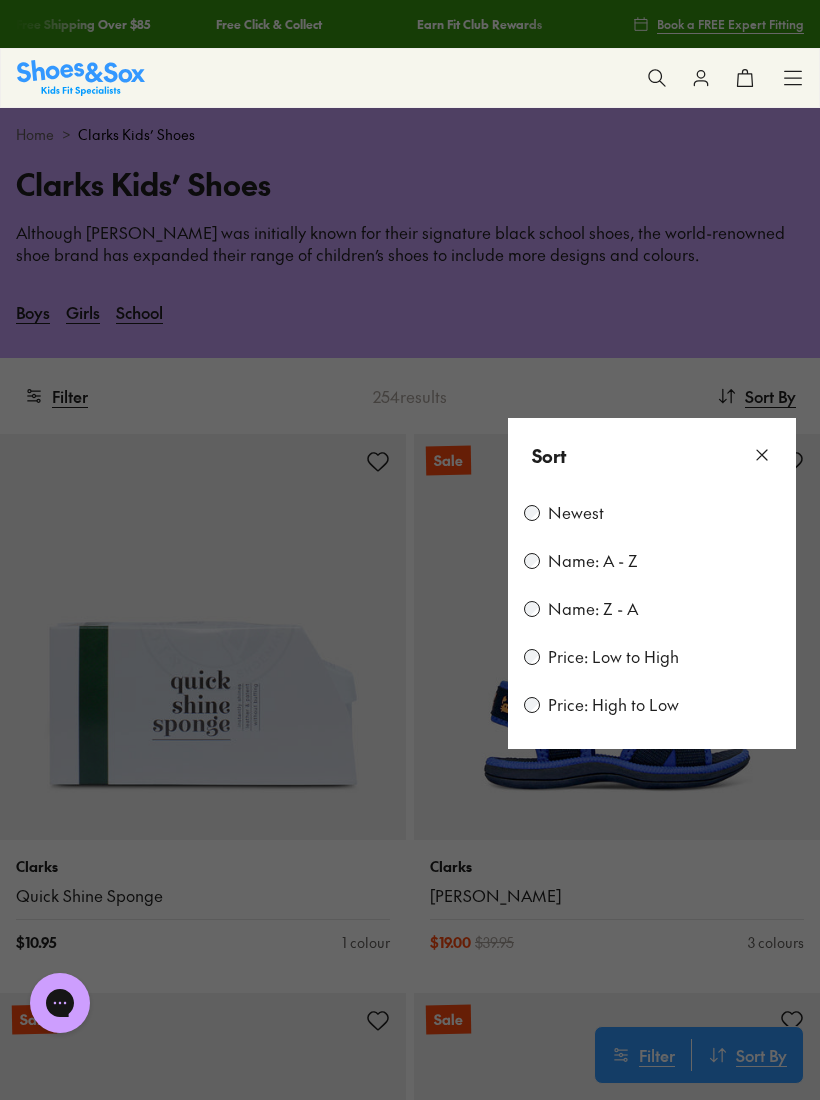 click at bounding box center (410, 550) 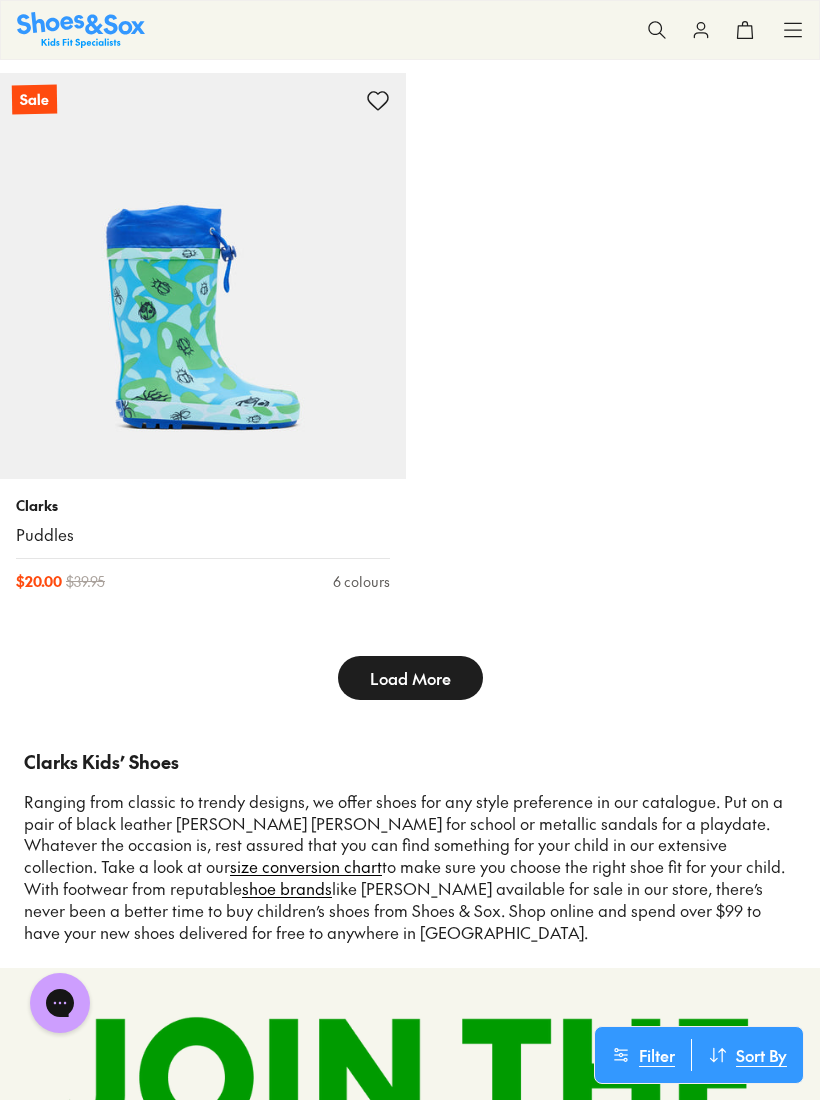 type on "***" 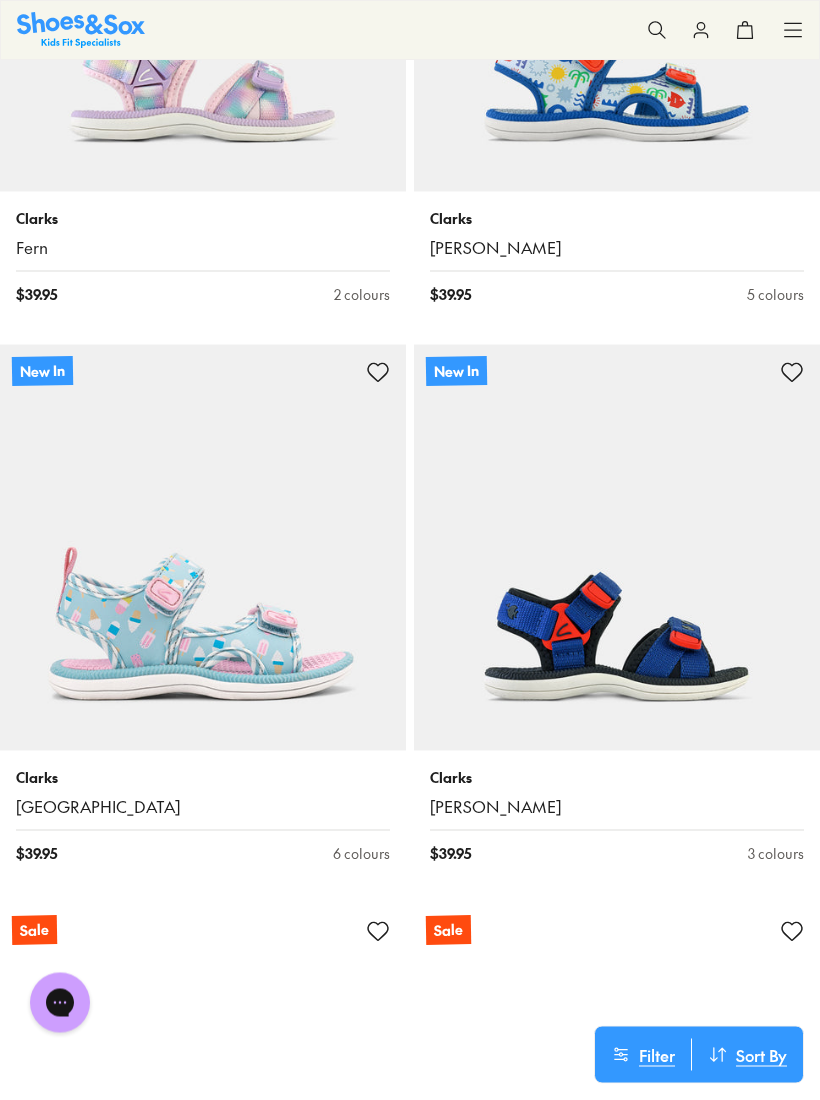 scroll, scrollTop: 14074, scrollLeft: 0, axis: vertical 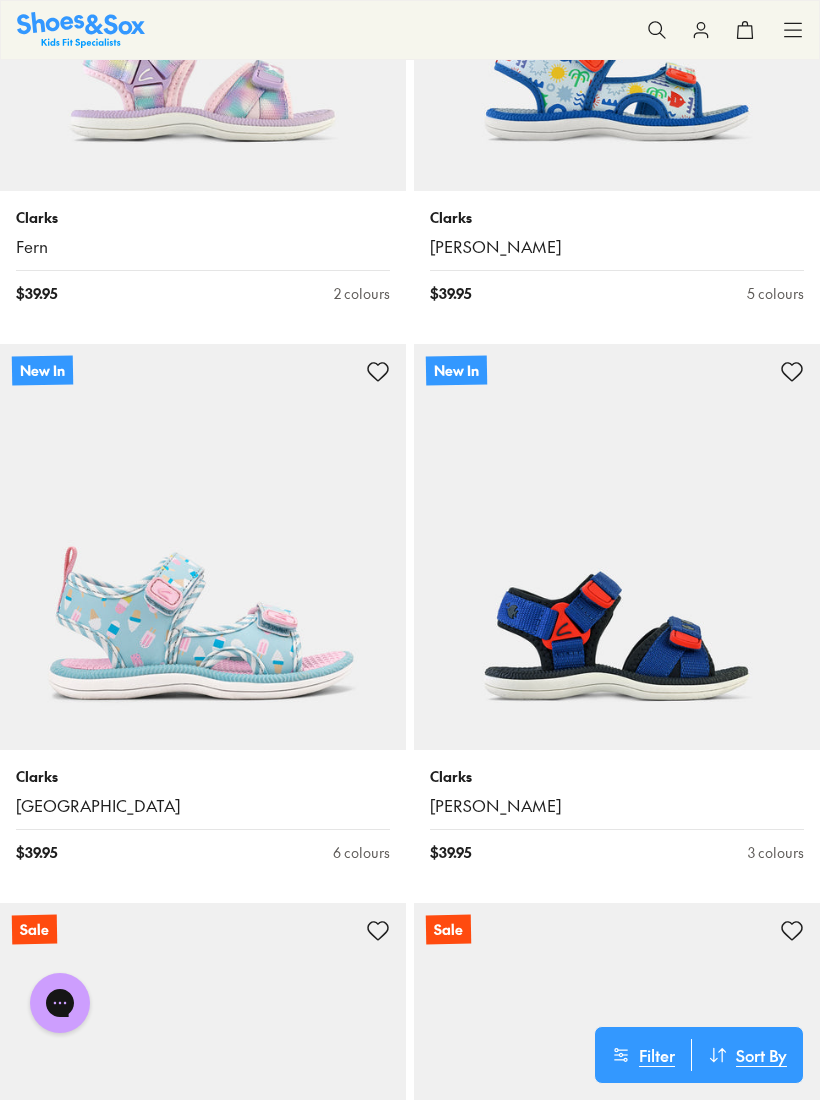 click 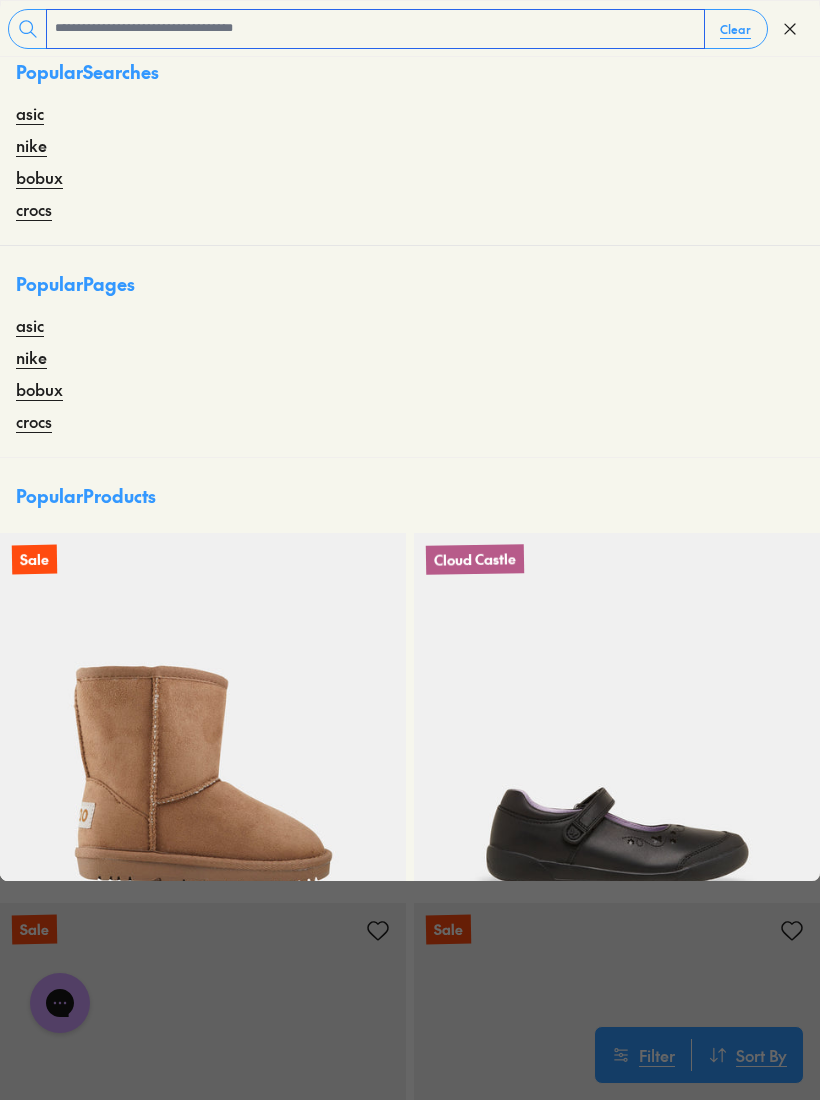 click at bounding box center [375, 29] 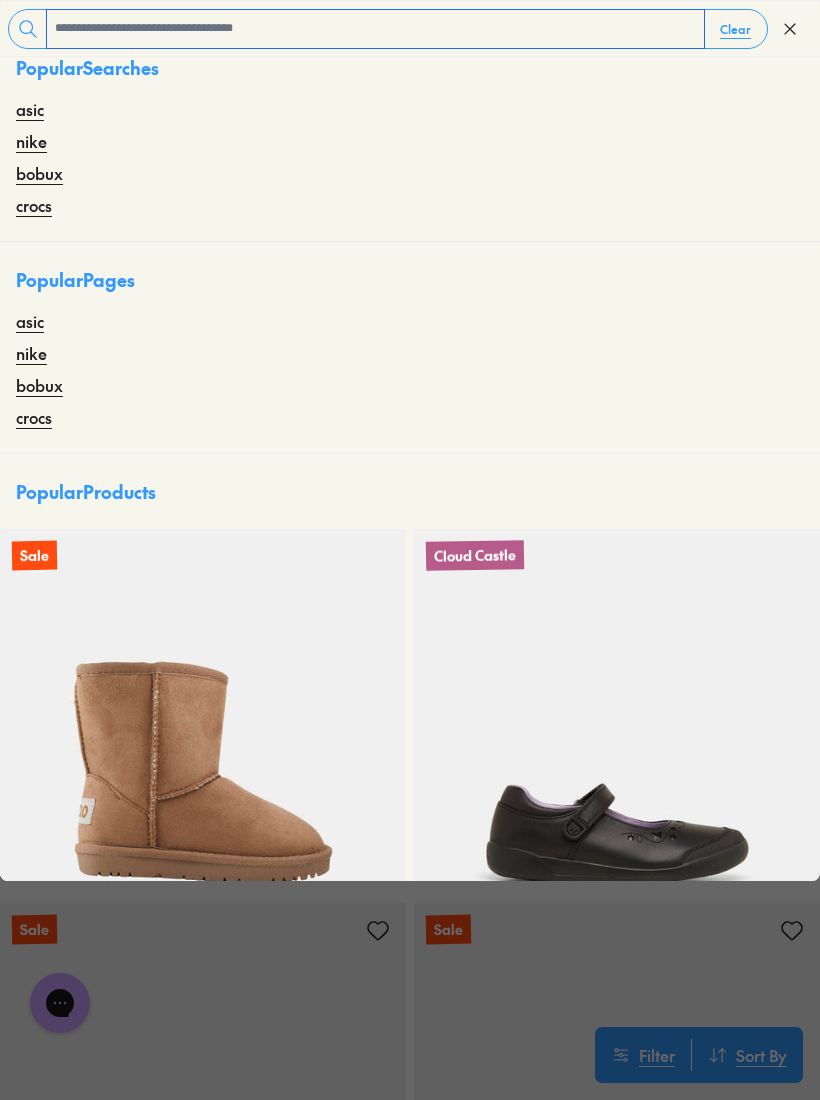 scroll, scrollTop: 14073, scrollLeft: 0, axis: vertical 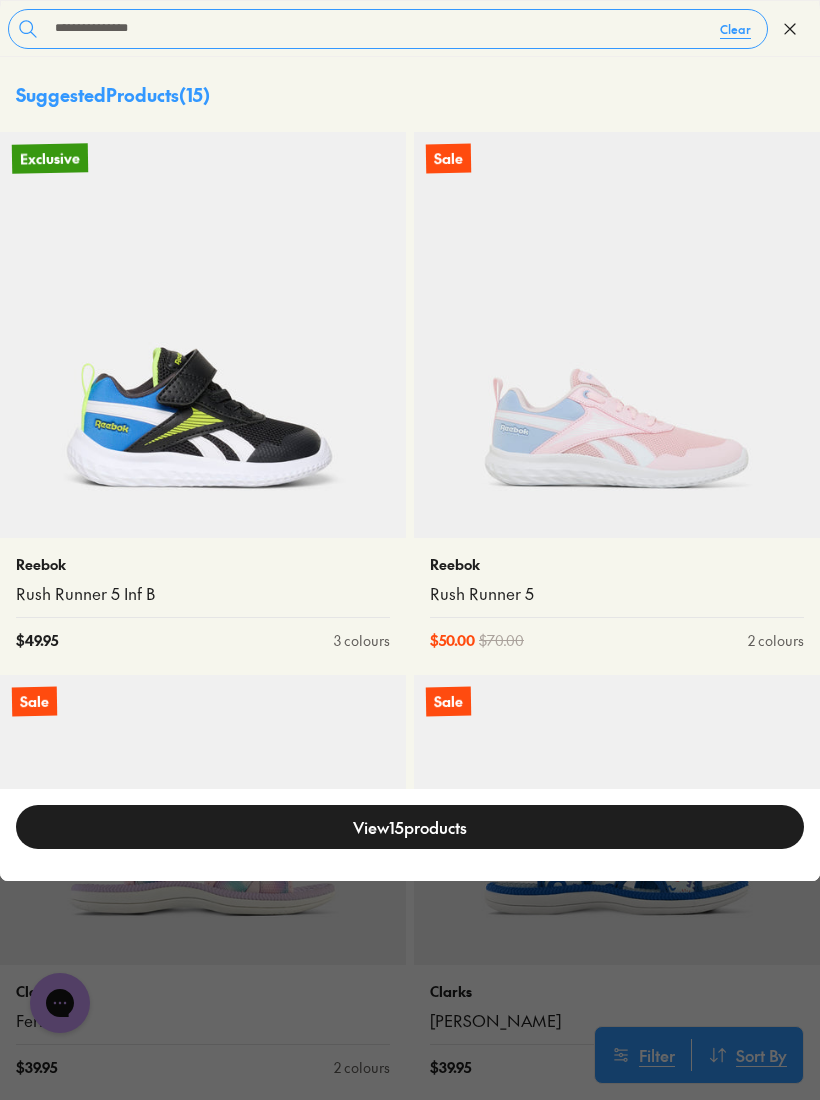 click on "Close" at bounding box center (790, 29) 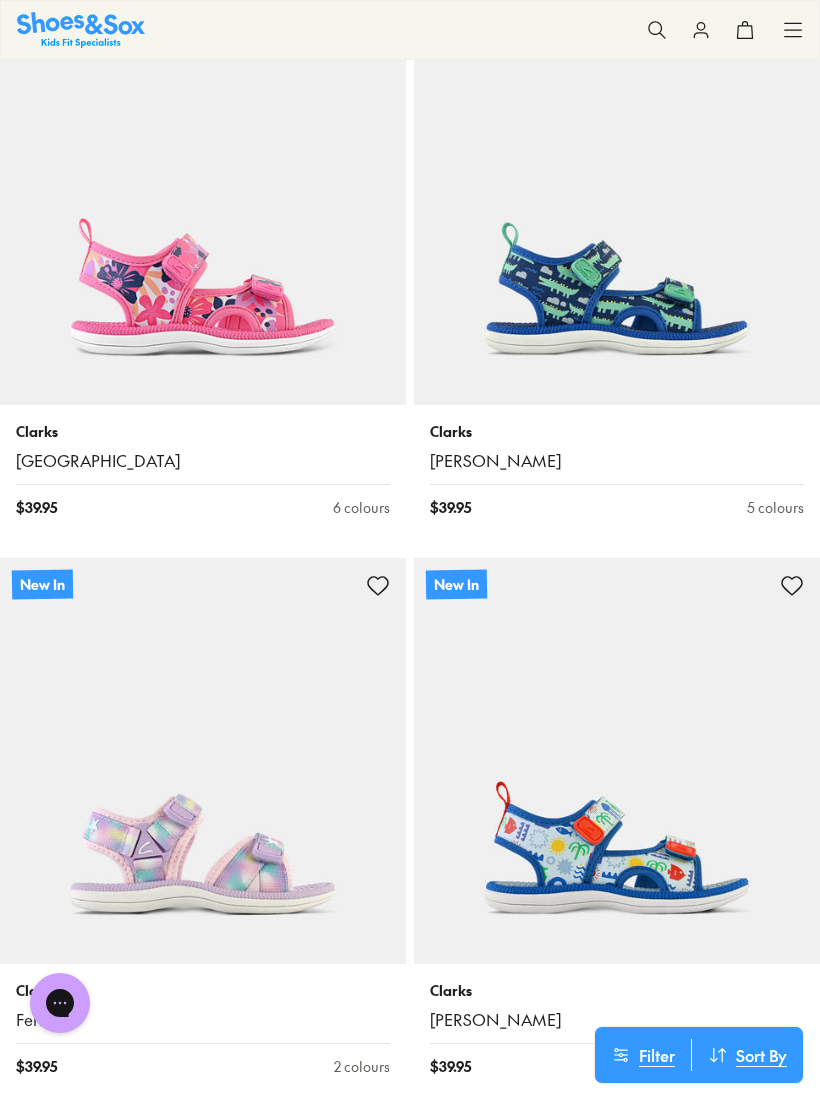 click on "Sale
Sale
Shop All
Mega School Sale
Up to 40% off Sale
25% Off Waterbottles
$5 Toys
Shop All Sale
Girls
Girls
Shop All
Sneakers
School
Sports" at bounding box center (410, 30) 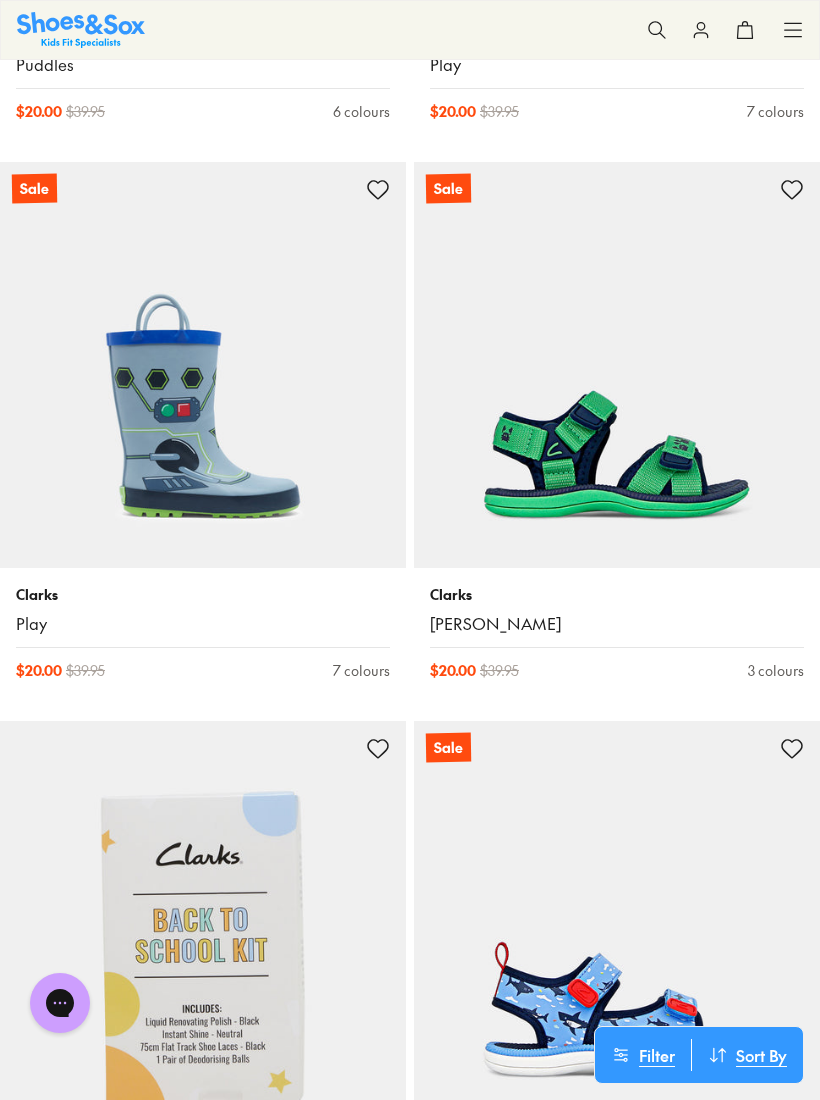 scroll, scrollTop: 10903, scrollLeft: 0, axis: vertical 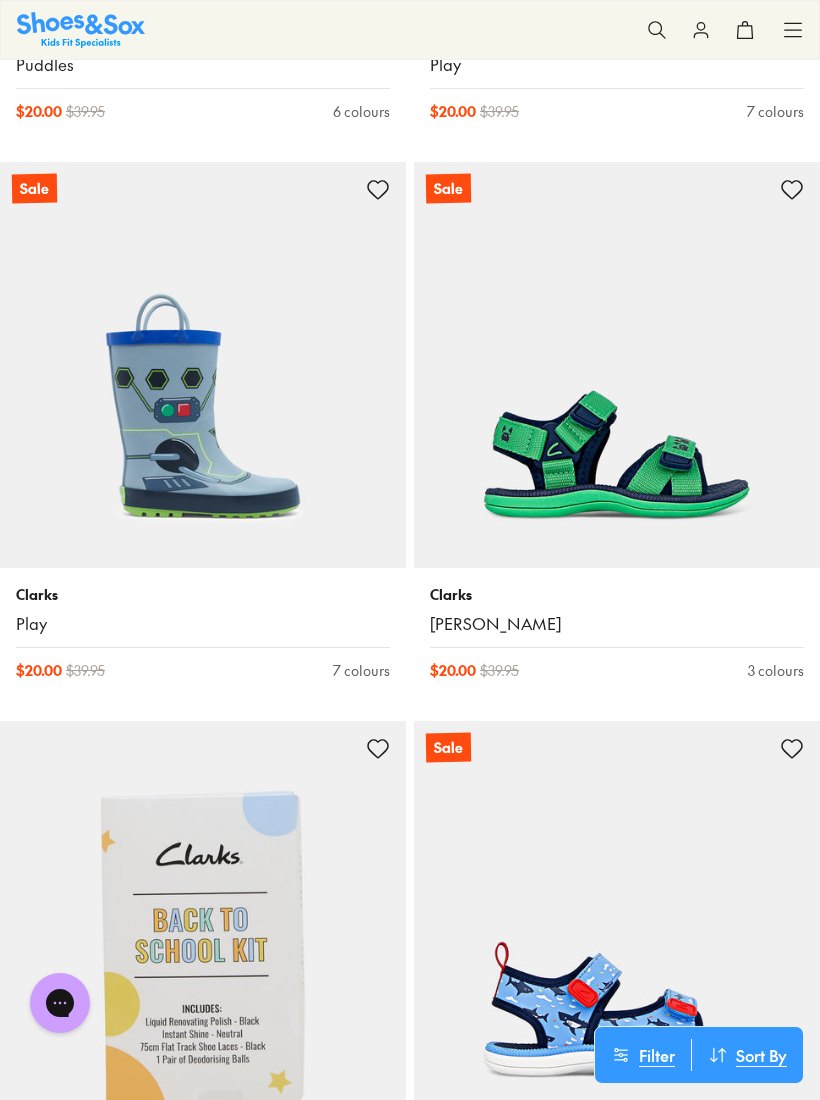 click 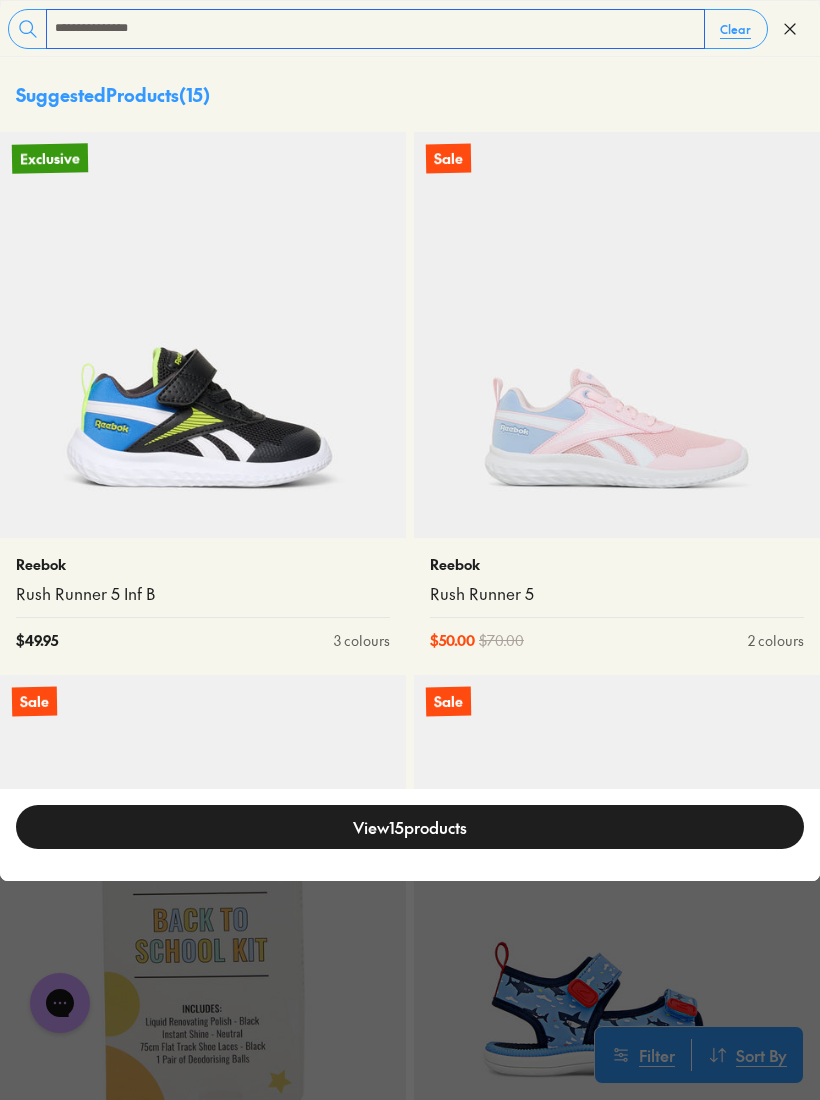click on "**********" at bounding box center (375, 29) 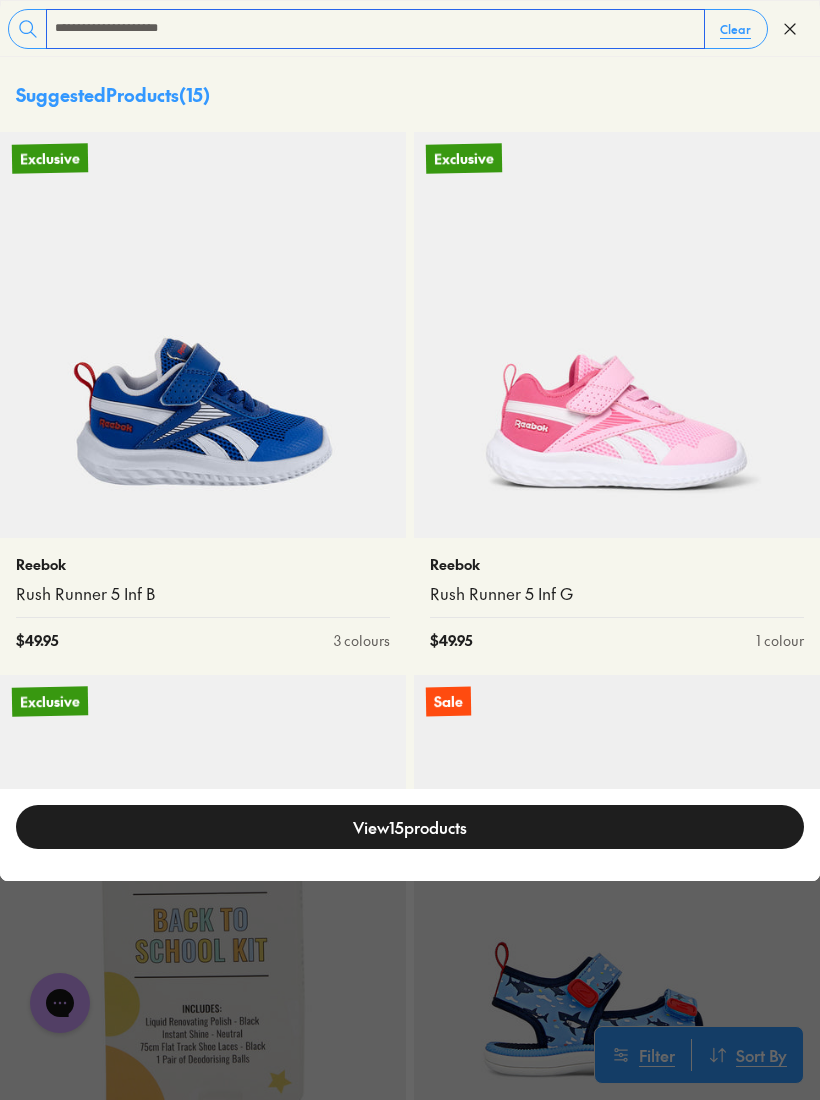 type on "**********" 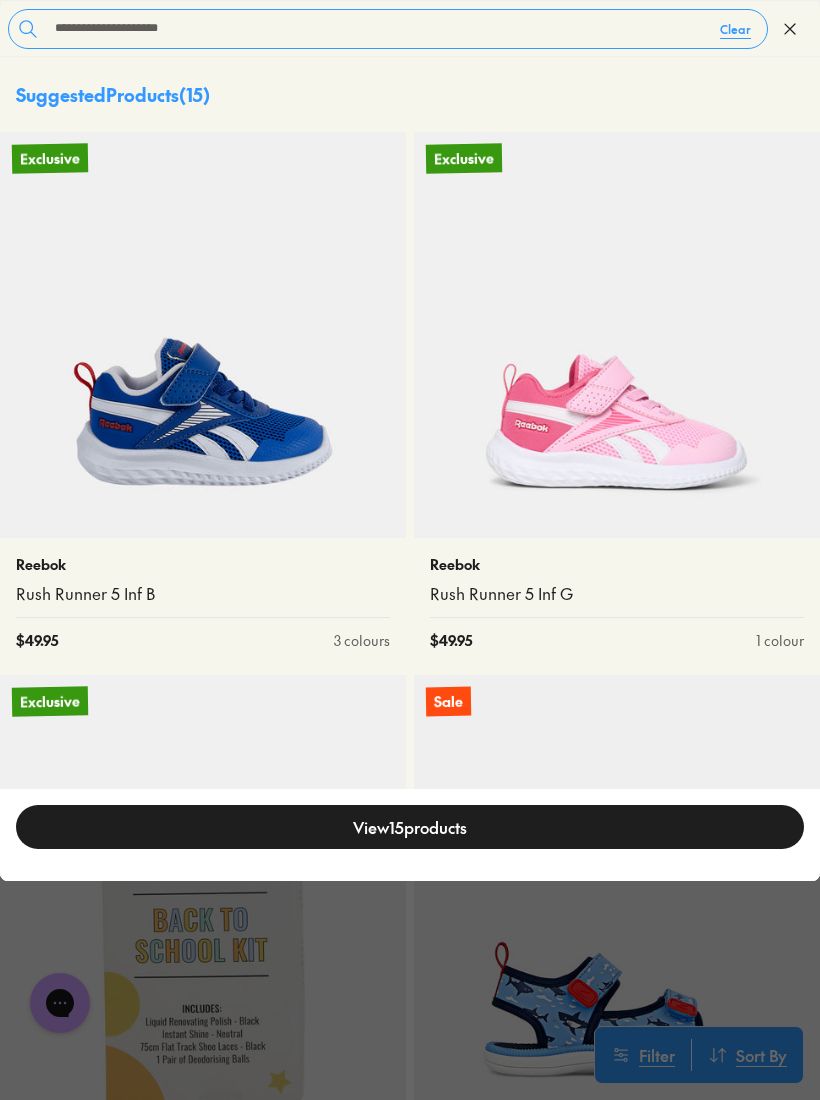 click at bounding box center [617, 878] 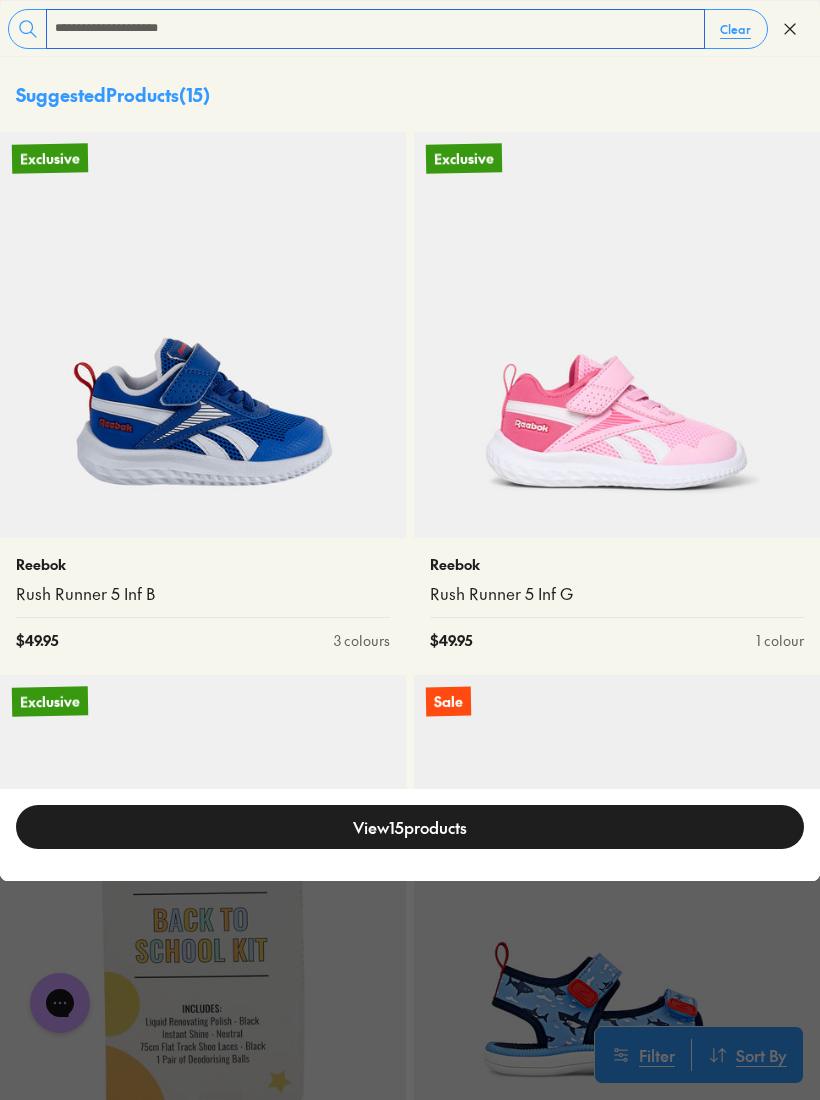 click on "**********" at bounding box center (375, 29) 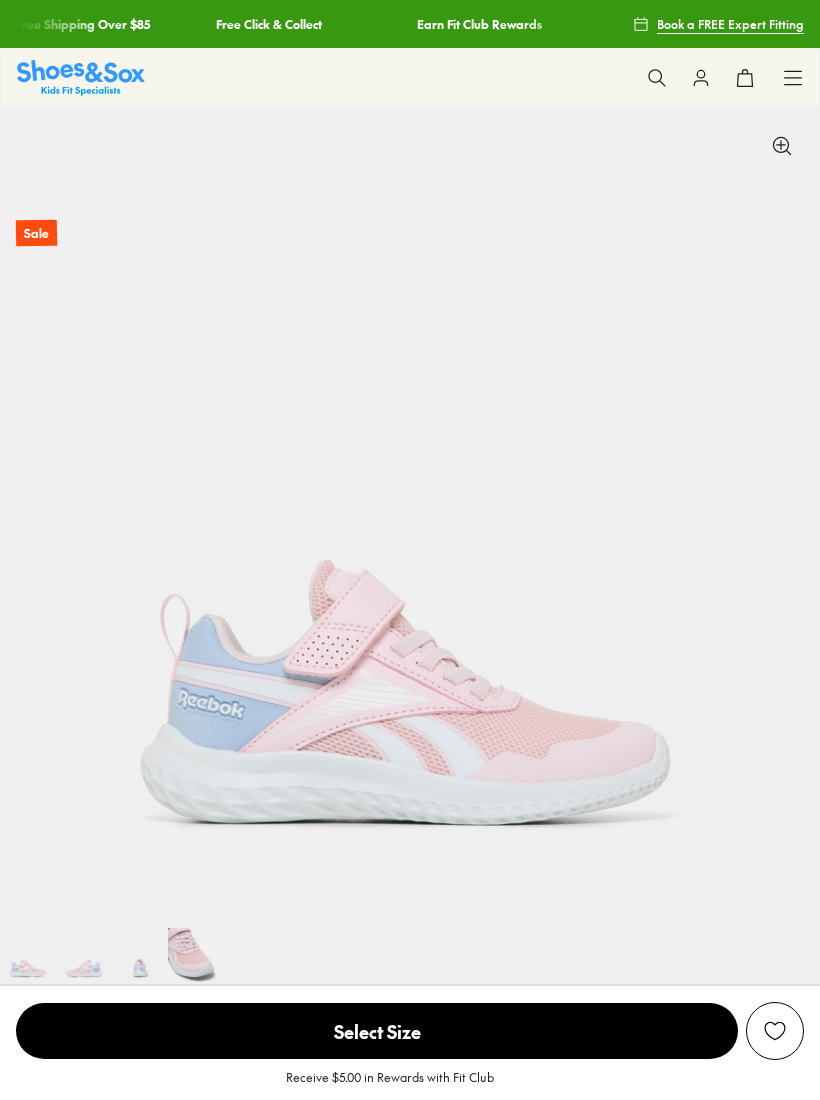 scroll, scrollTop: 0, scrollLeft: 0, axis: both 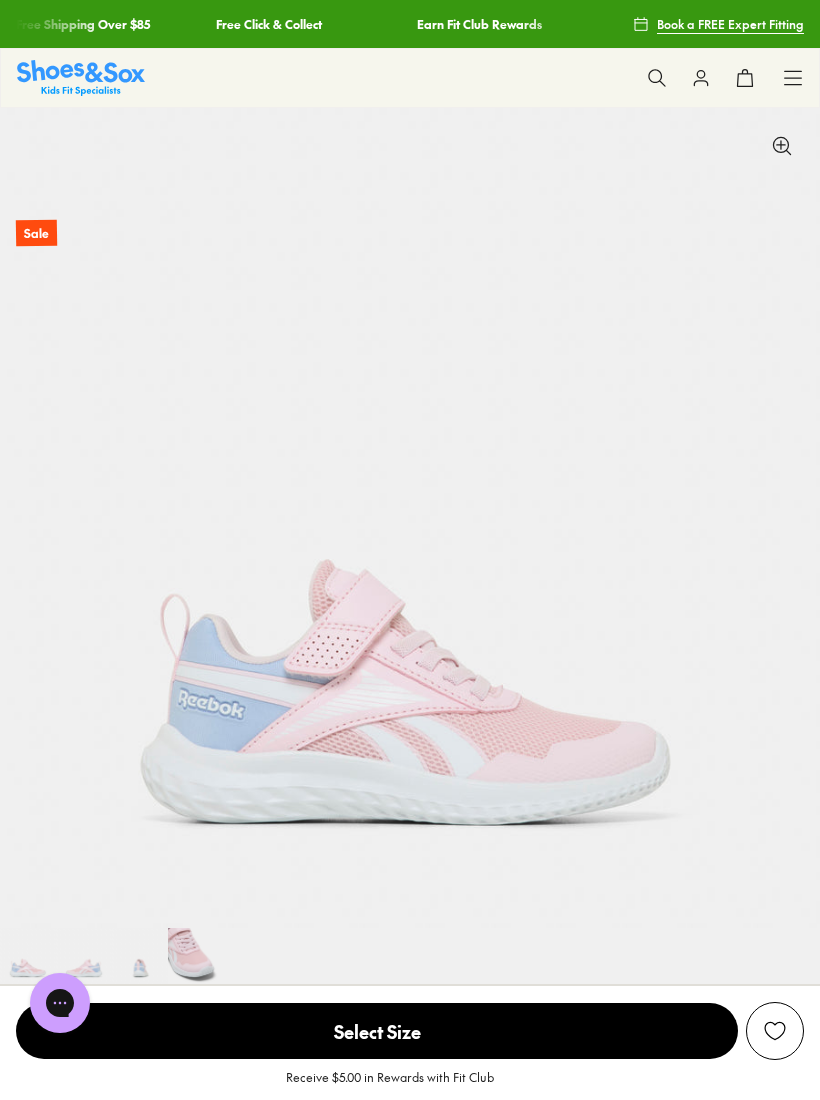 click on "Free Shipping Over $85" at bounding box center (83, 24) 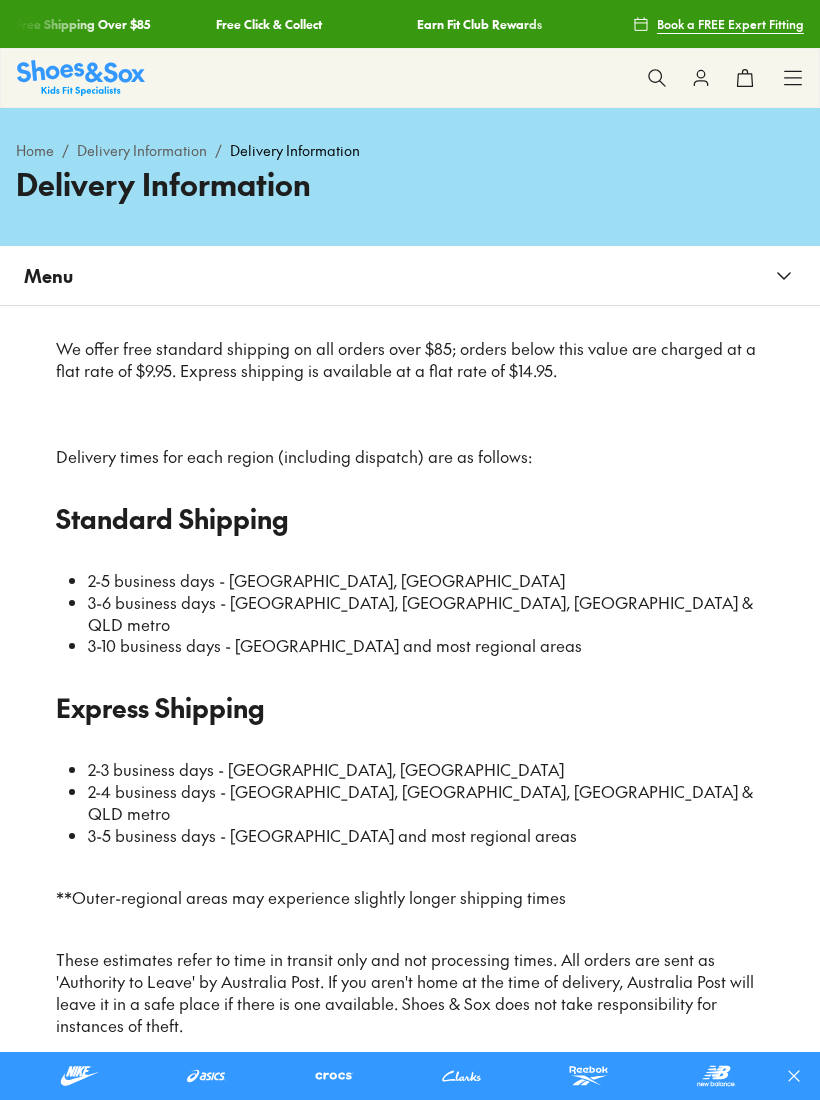 scroll, scrollTop: 0, scrollLeft: 0, axis: both 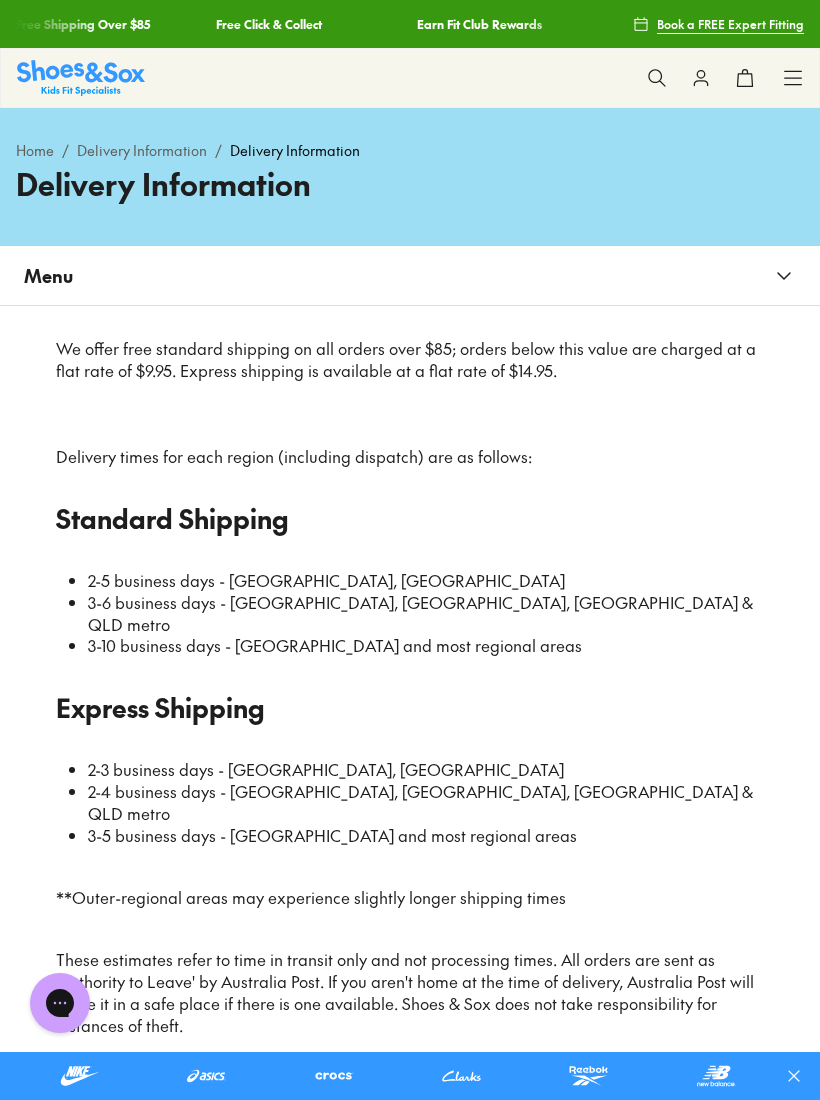 click 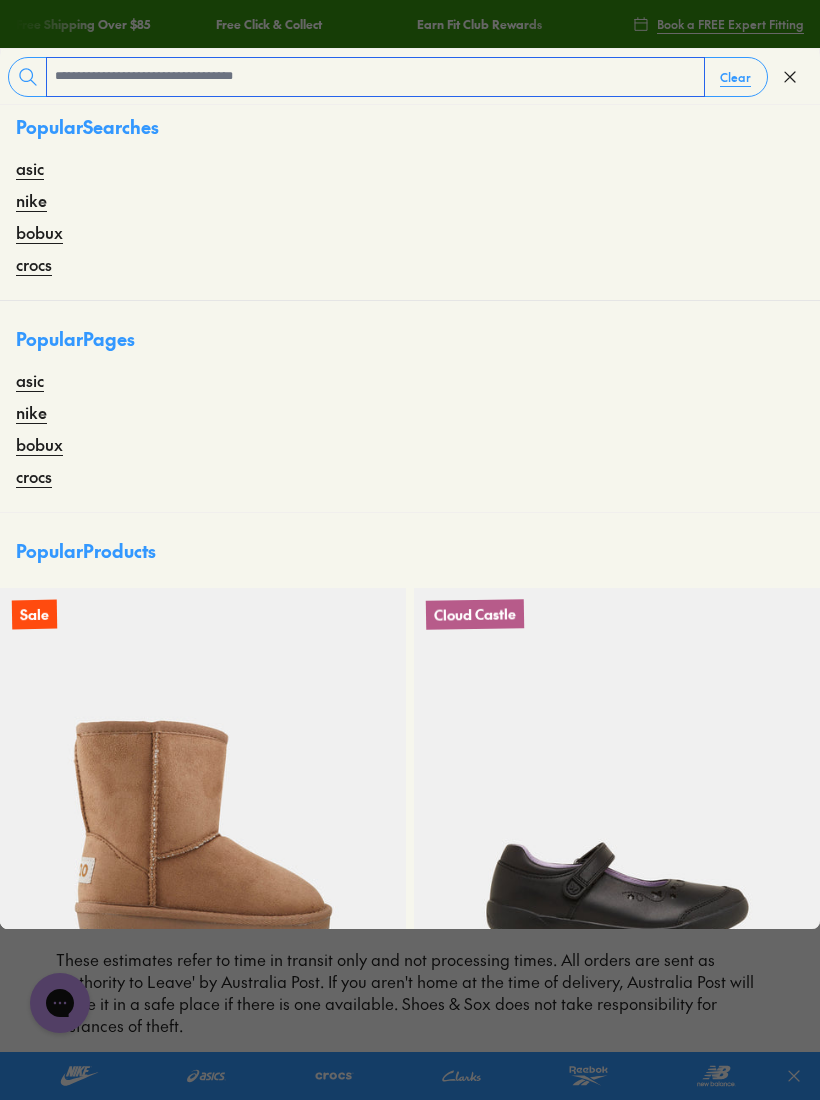 click at bounding box center (375, 77) 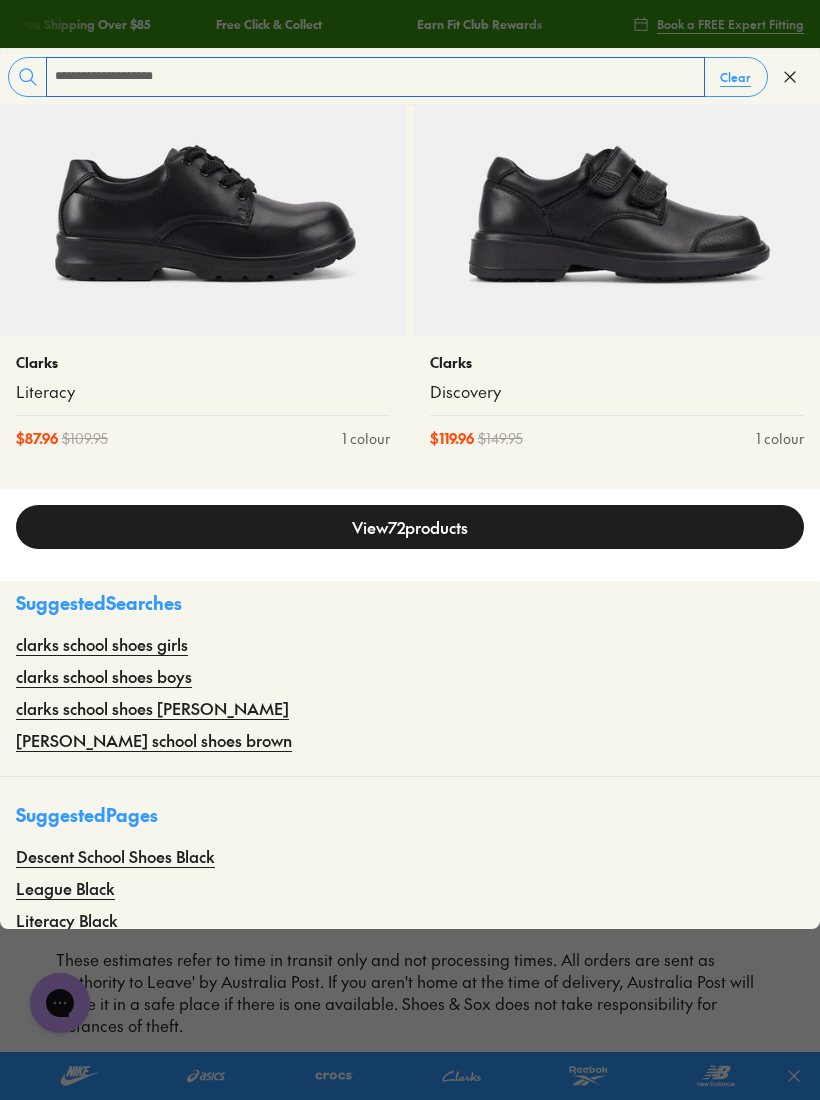 scroll, scrollTop: 792, scrollLeft: 0, axis: vertical 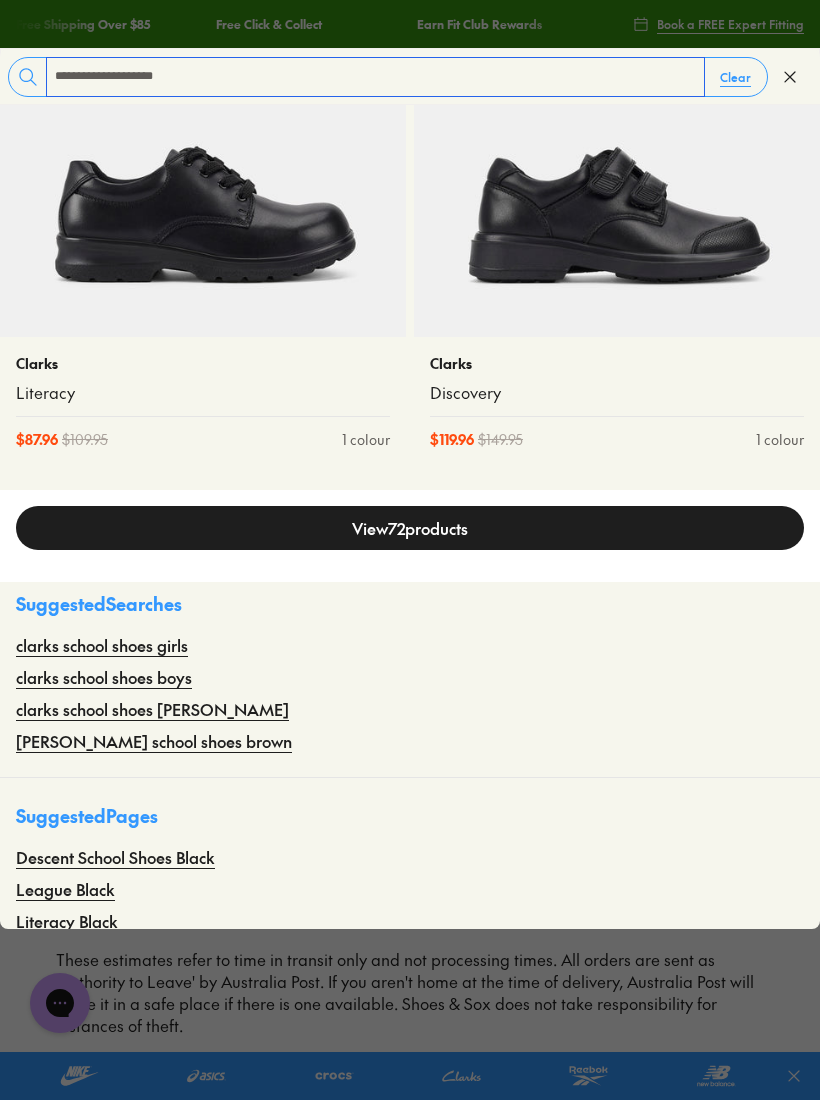 type on "**********" 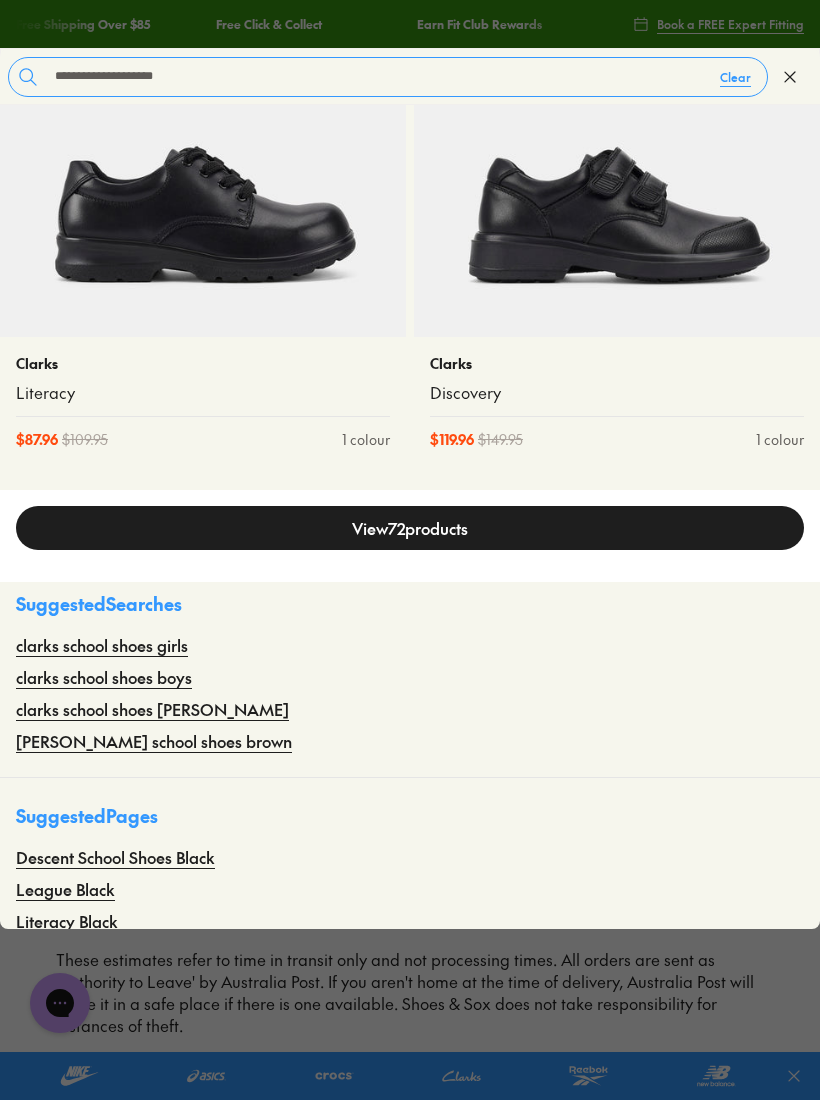 click on "View  72  products" at bounding box center [410, 528] 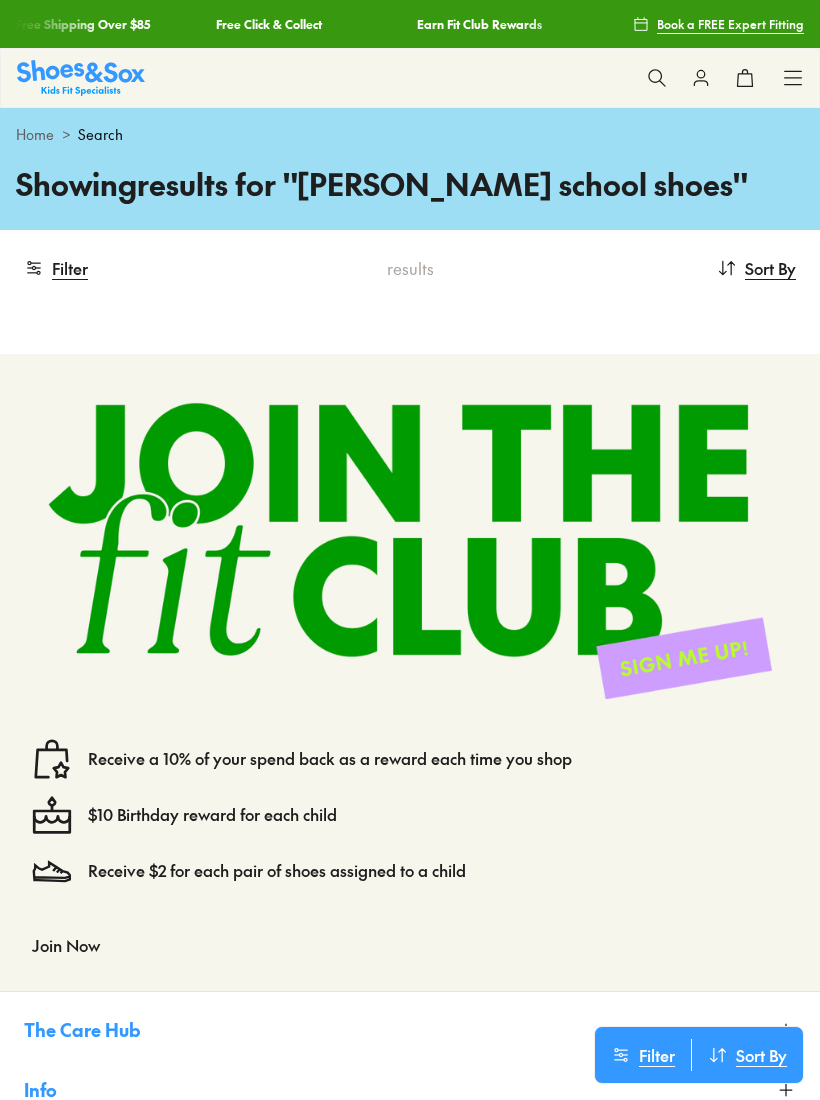 scroll, scrollTop: 0, scrollLeft: 0, axis: both 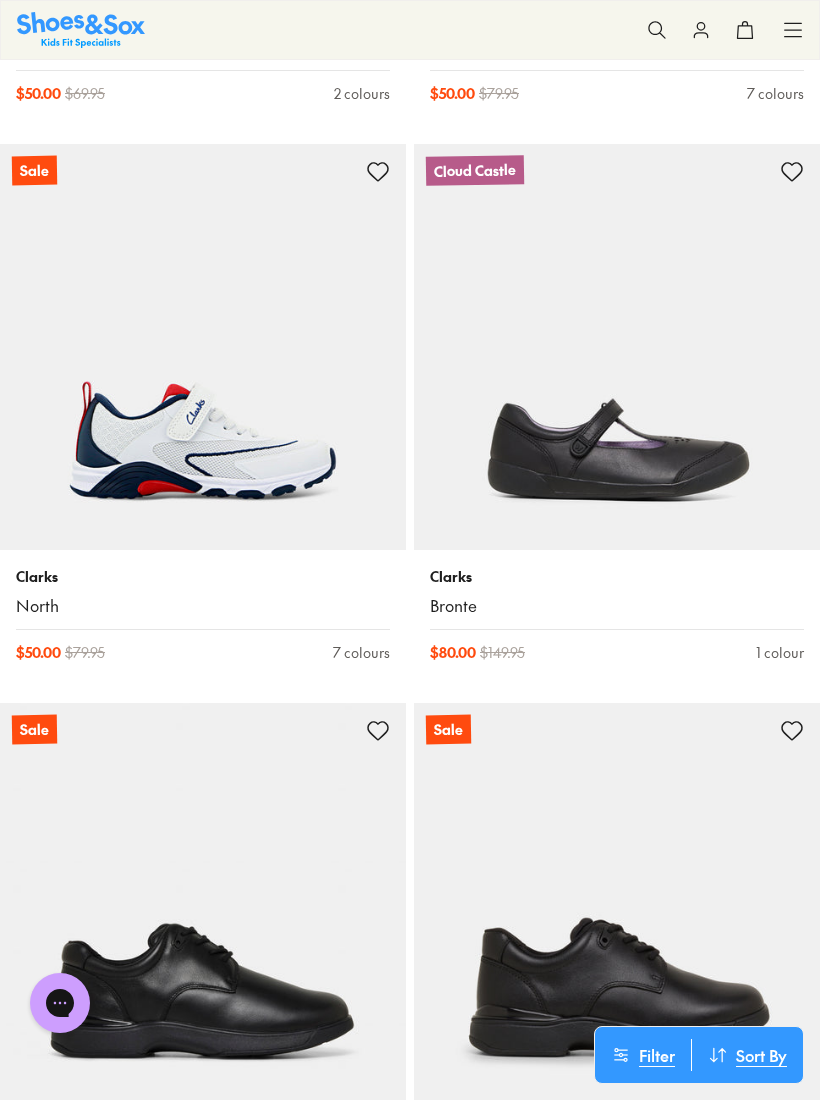 click at bounding box center (203, 347) 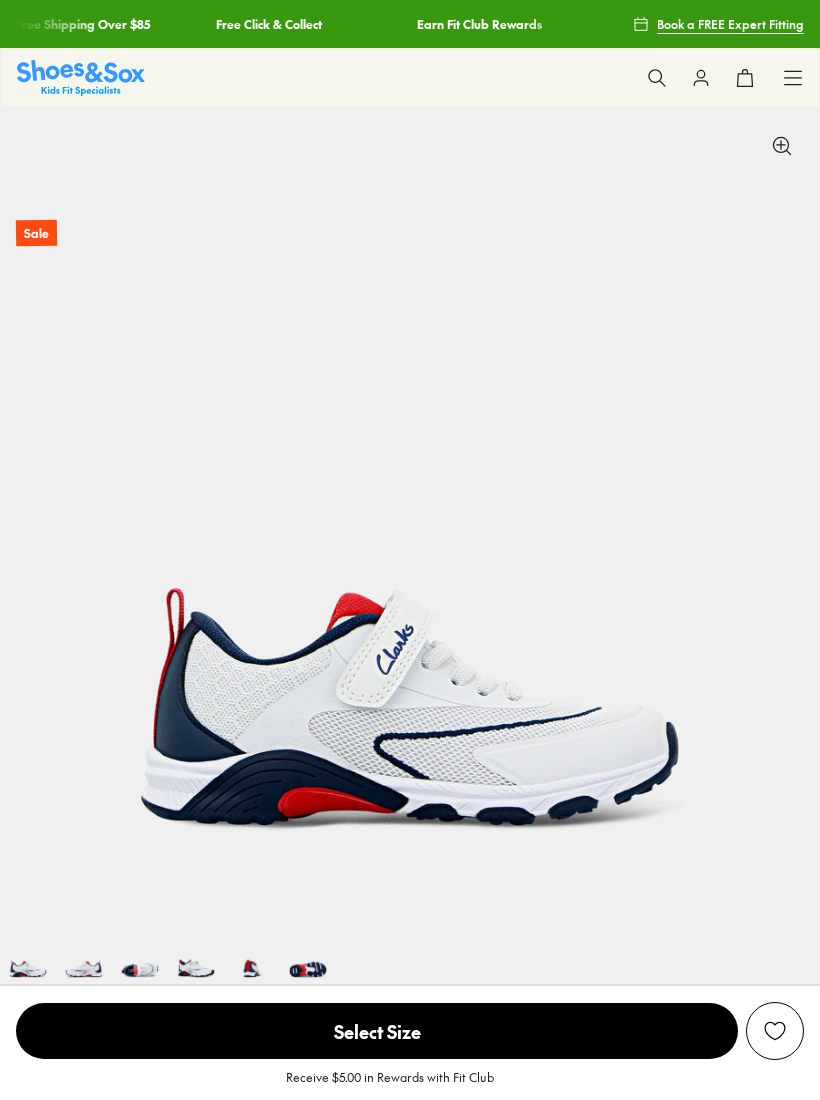 scroll, scrollTop: 0, scrollLeft: 0, axis: both 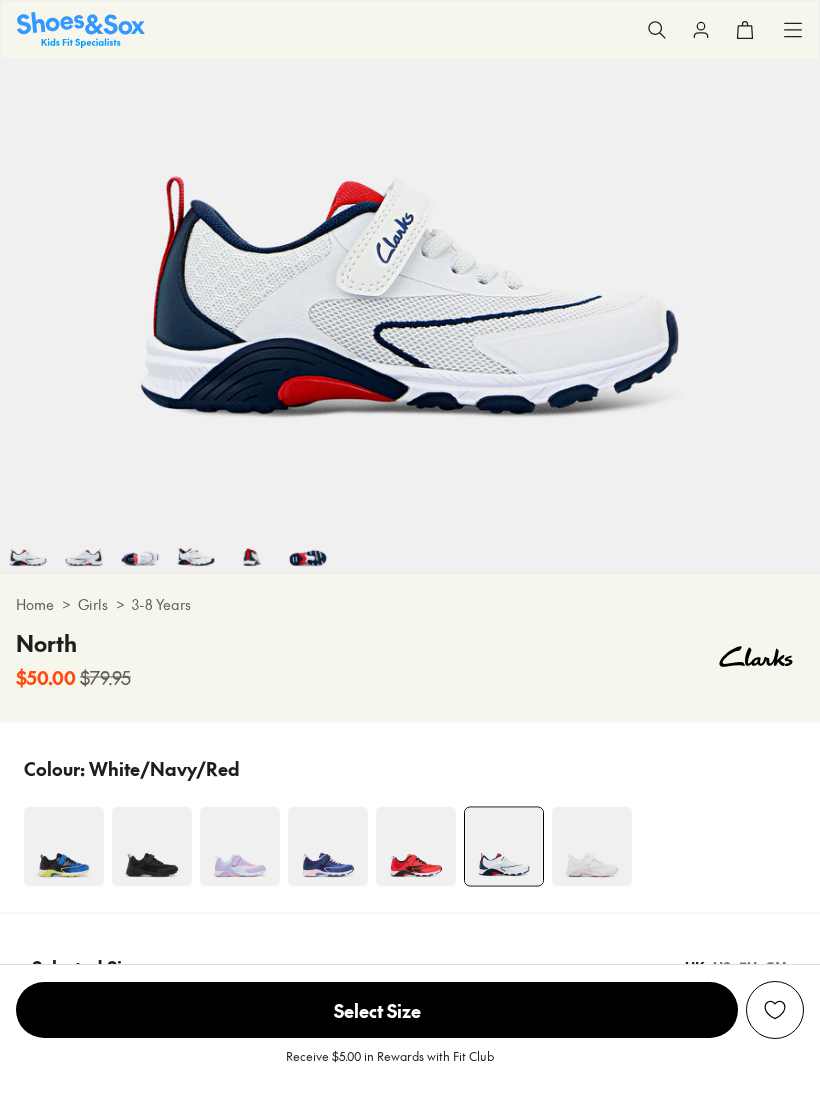 select on "*" 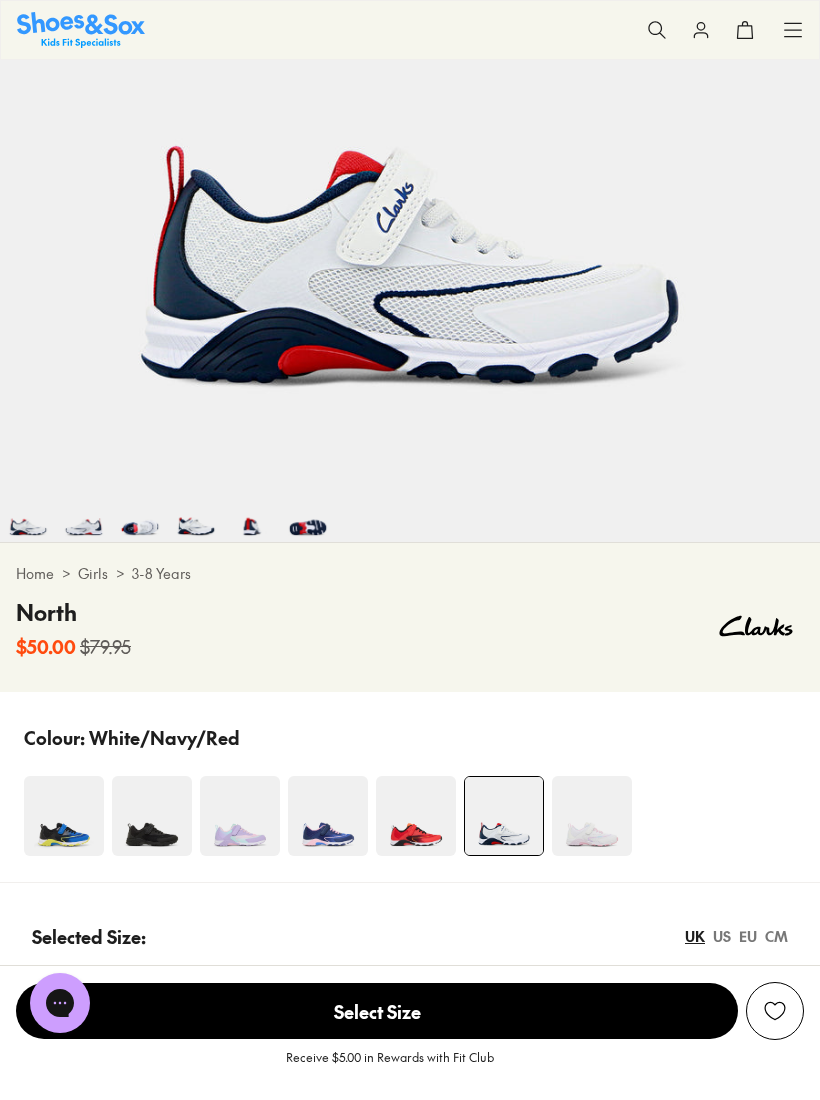 scroll, scrollTop: 0, scrollLeft: 0, axis: both 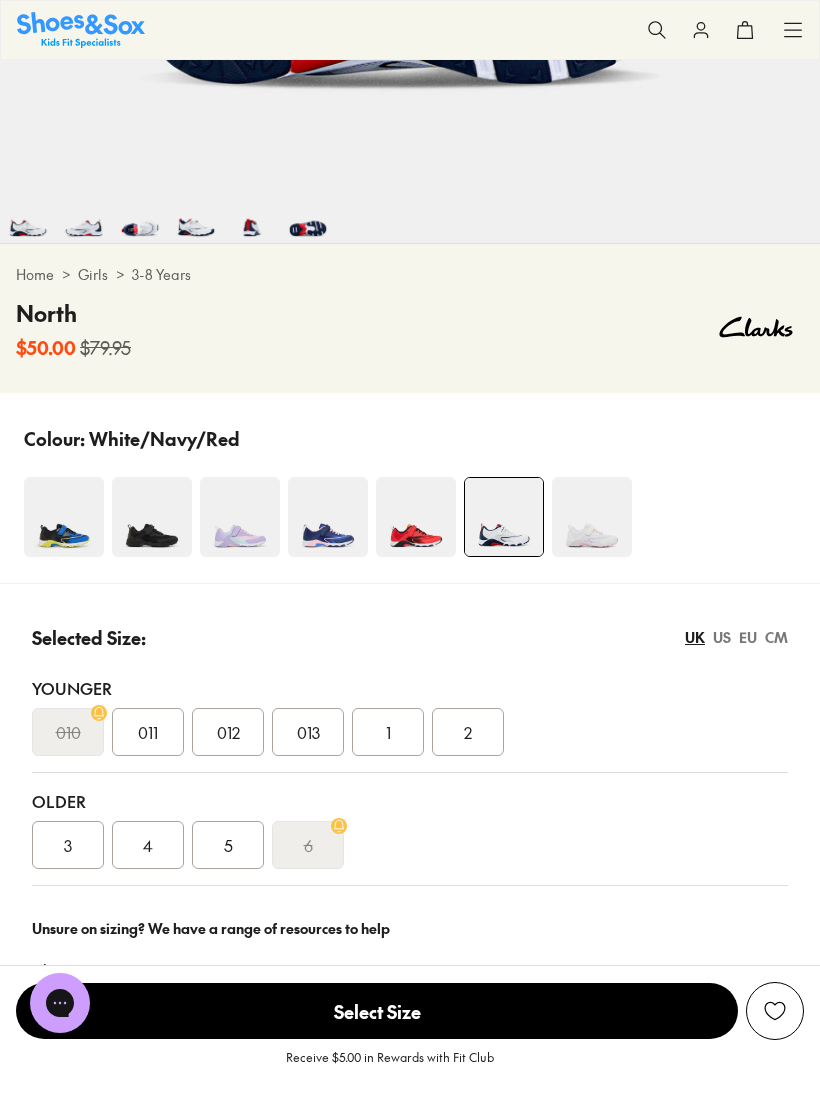 click on "5" at bounding box center [228, 845] 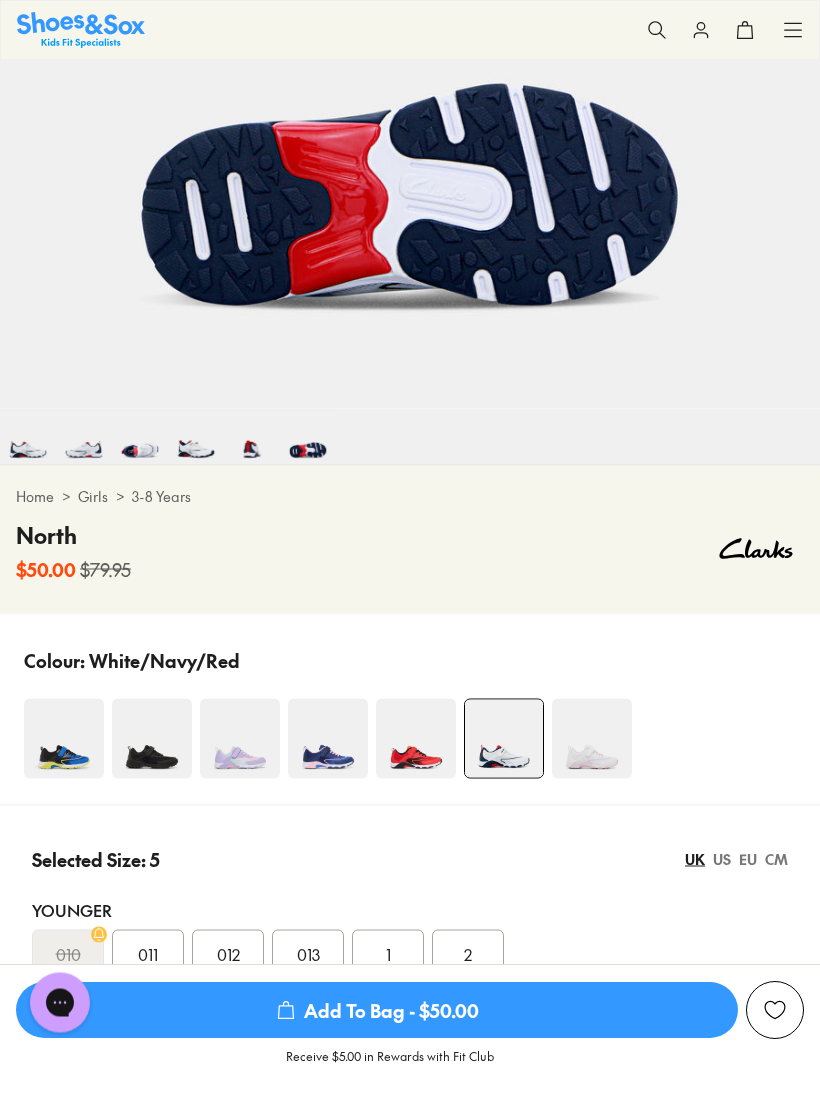 scroll, scrollTop: 524, scrollLeft: 0, axis: vertical 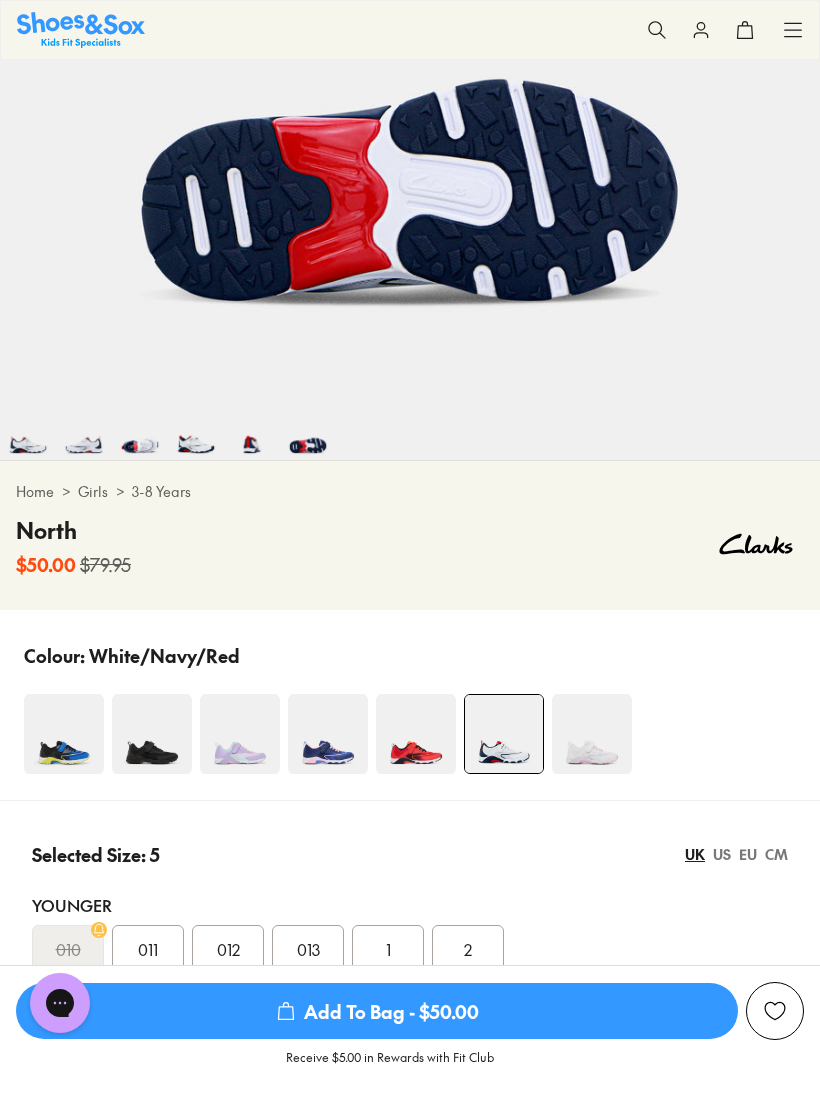 click at bounding box center [328, 734] 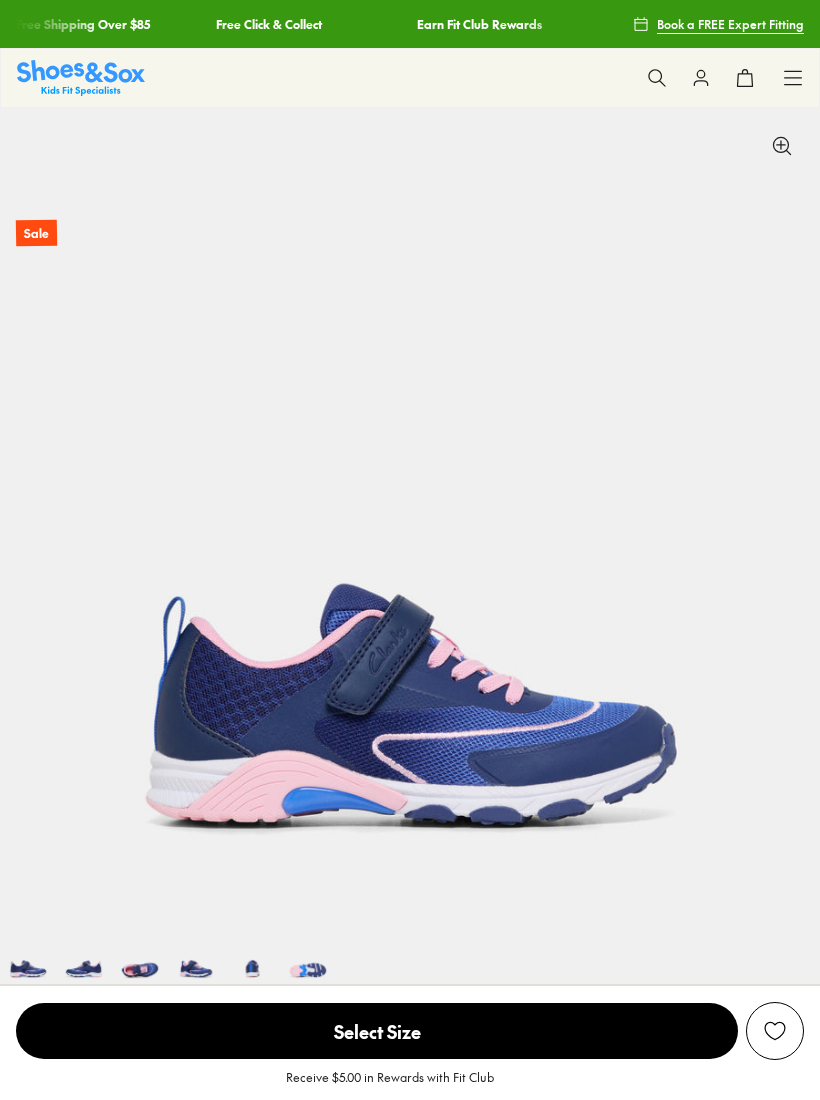 scroll, scrollTop: 0, scrollLeft: 0, axis: both 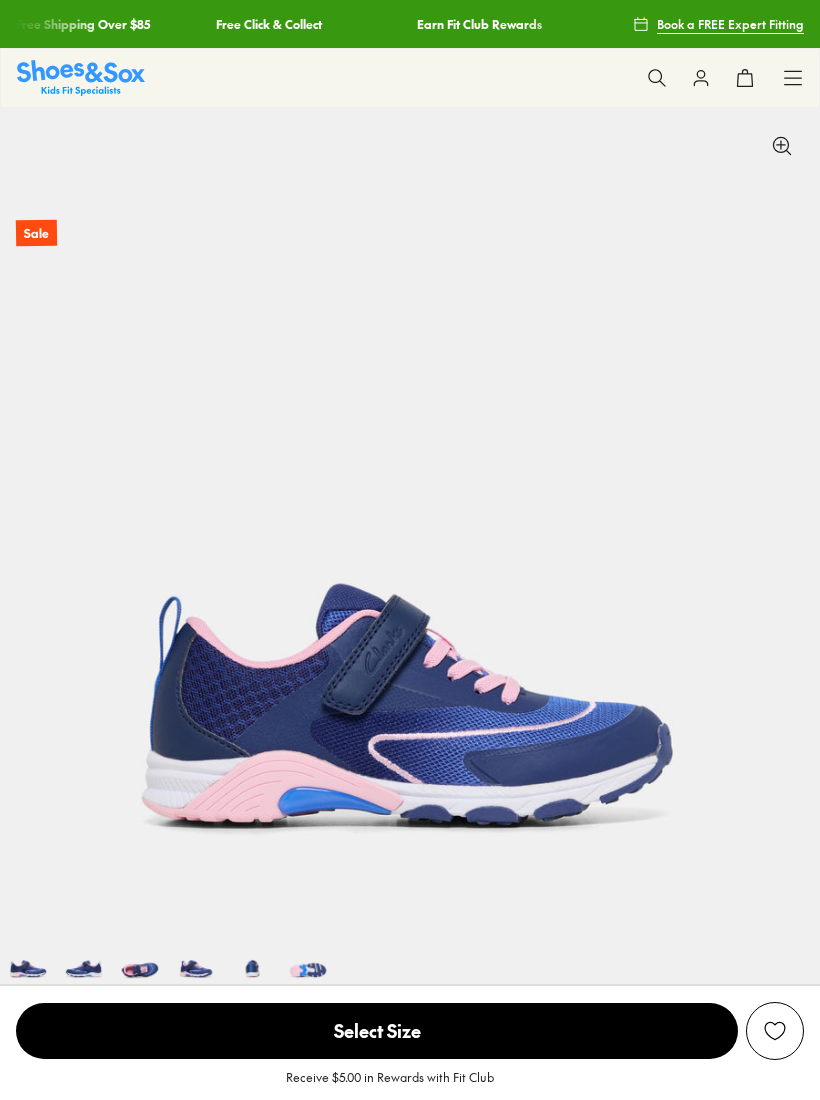 select on "*" 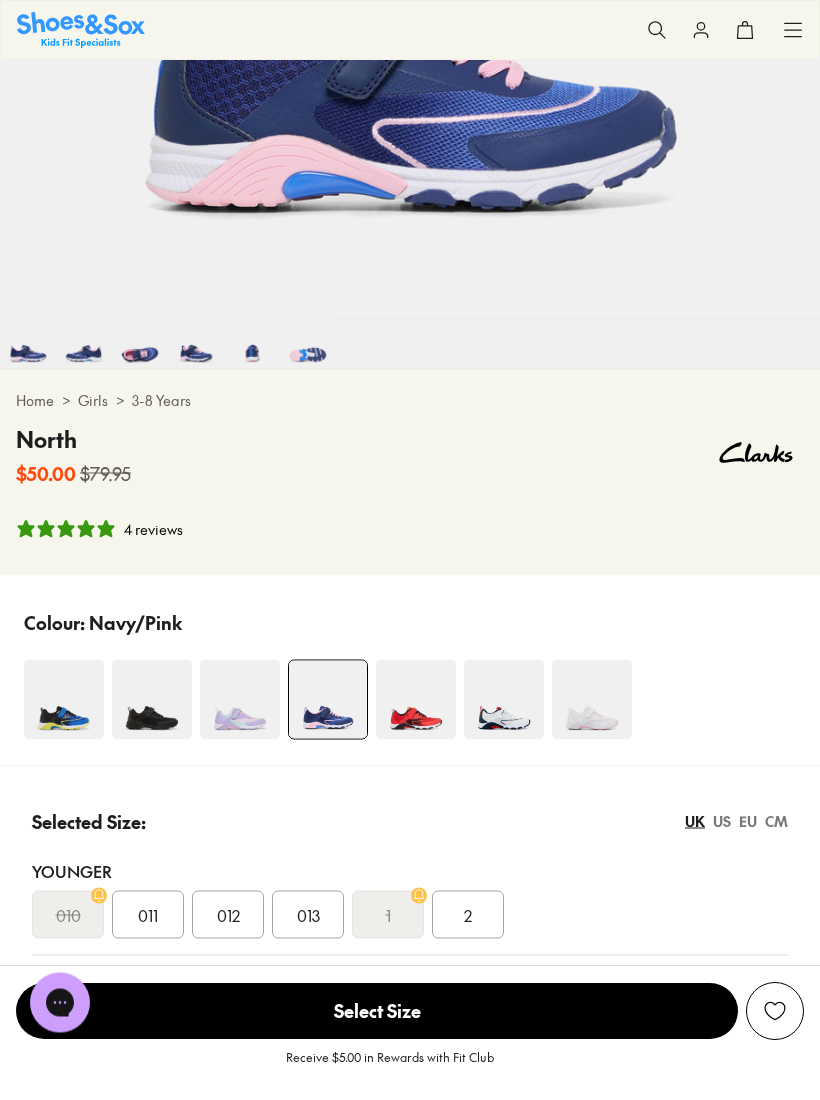 scroll, scrollTop: 619, scrollLeft: 0, axis: vertical 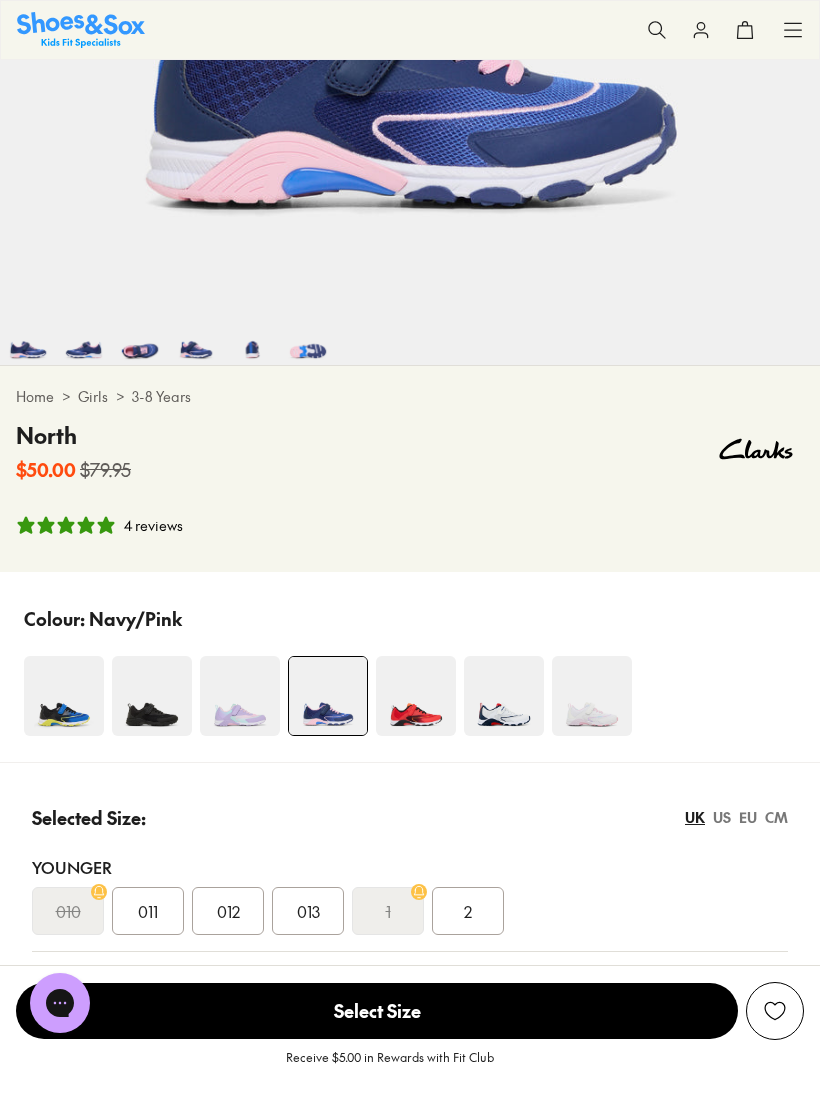 click at bounding box center (504, 696) 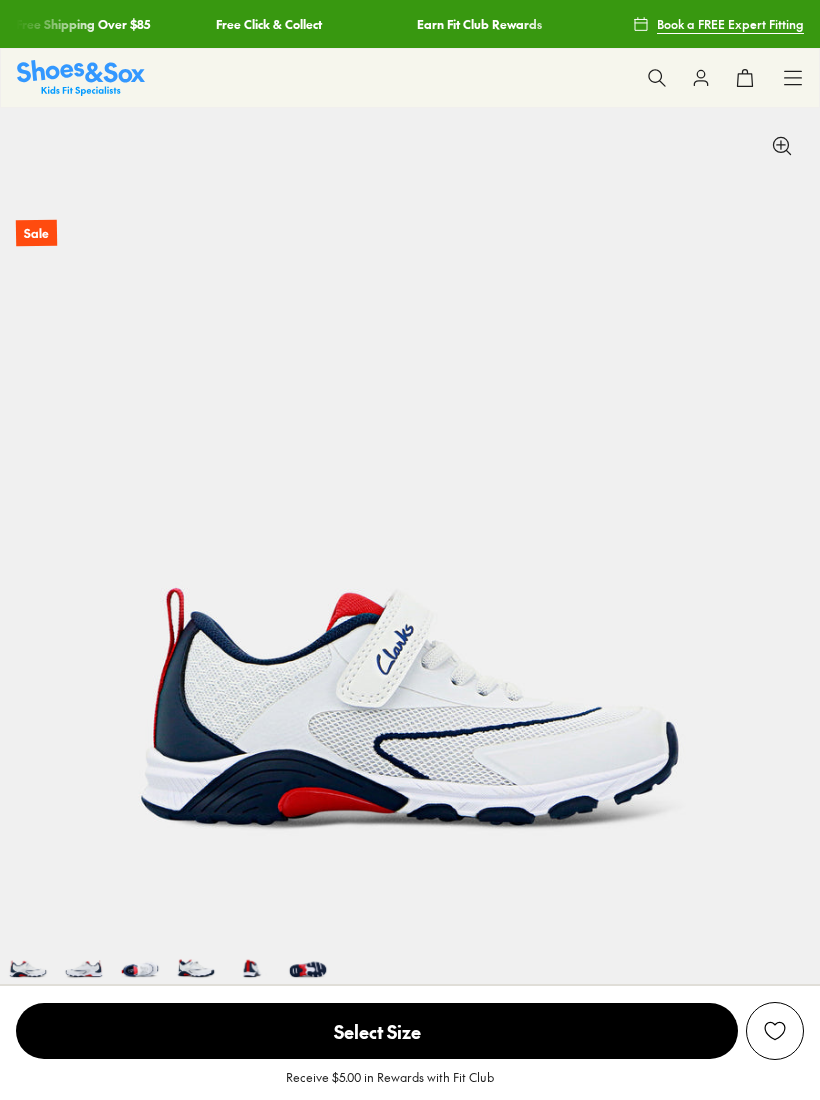 scroll, scrollTop: 1033, scrollLeft: 0, axis: vertical 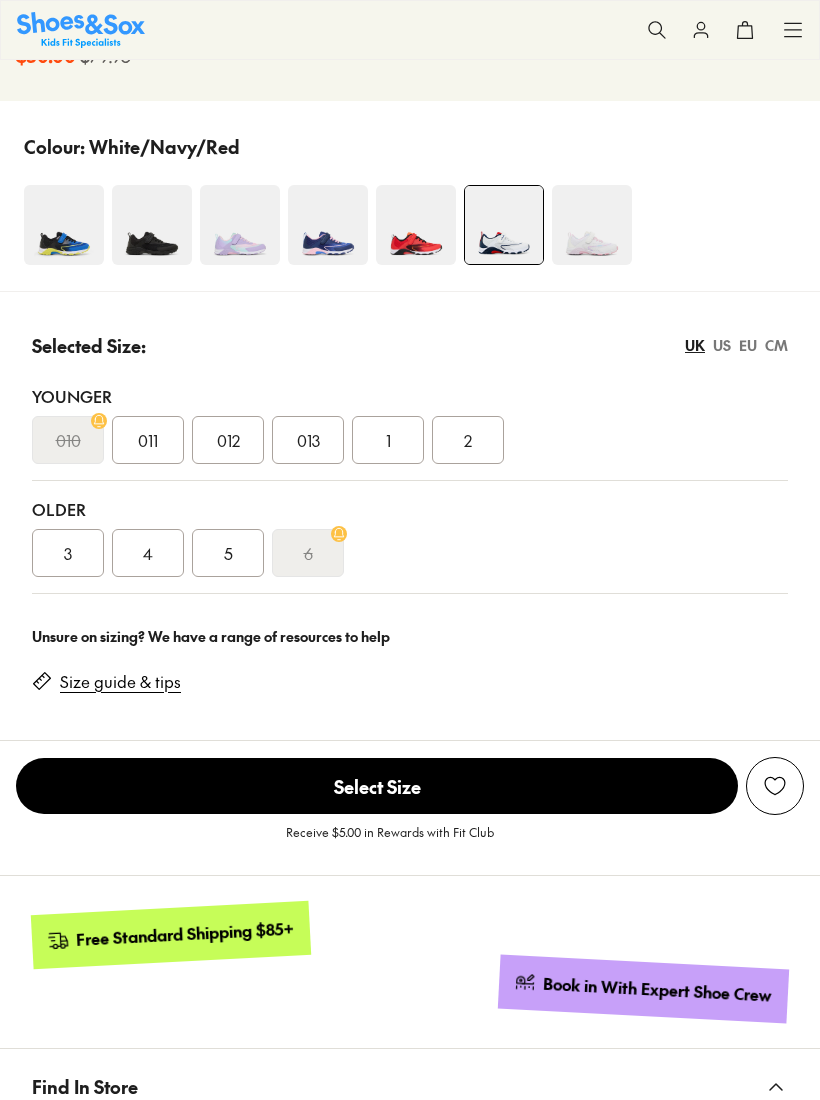 select on "*" 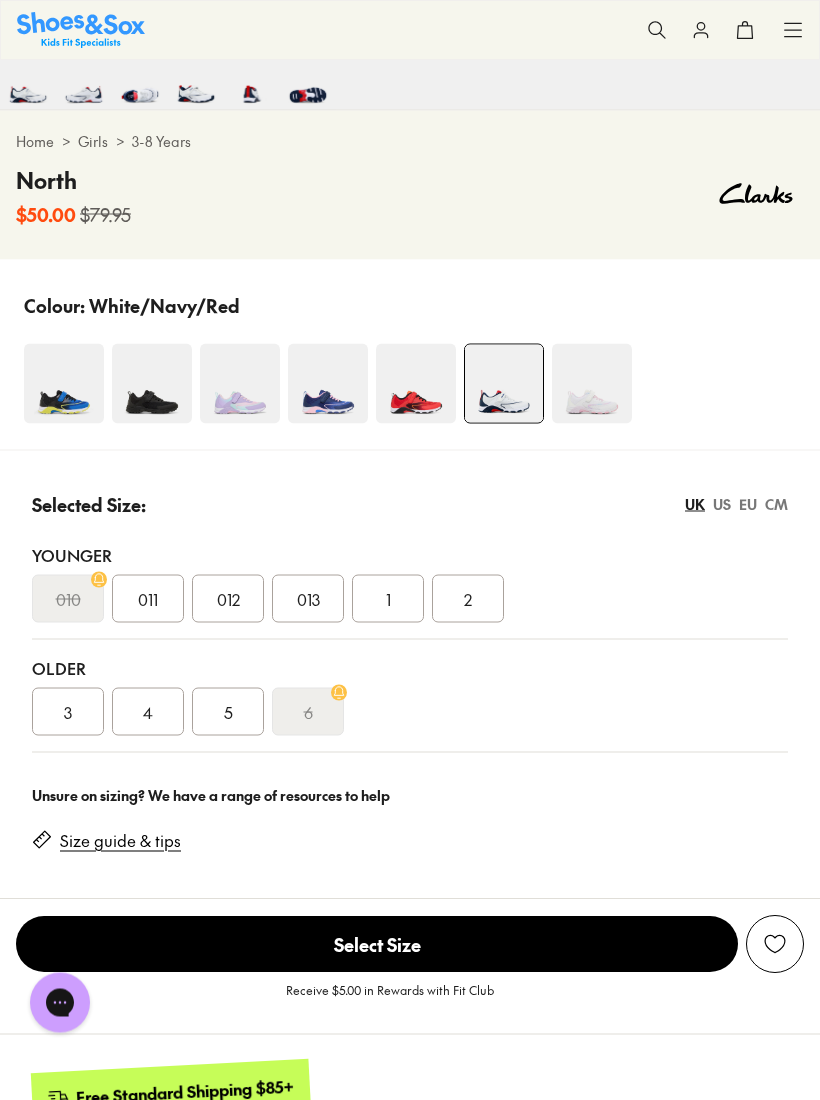 scroll, scrollTop: 875, scrollLeft: 0, axis: vertical 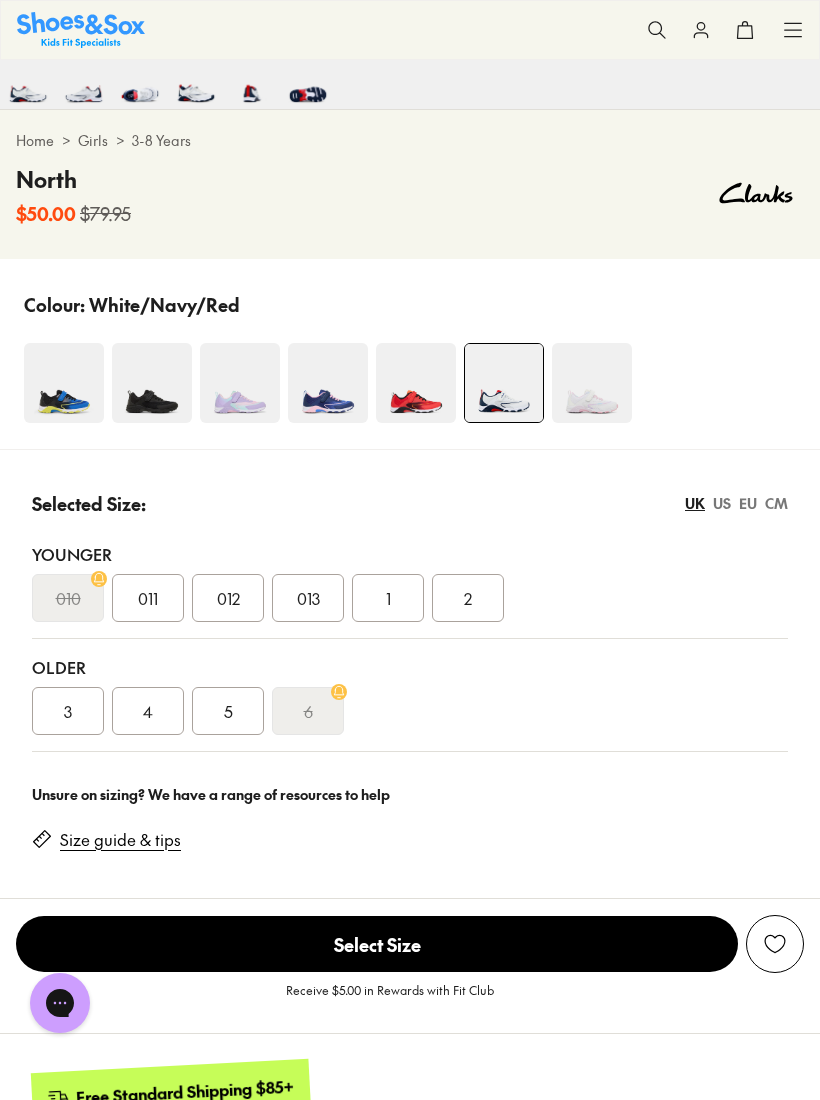 click on "5" at bounding box center [228, 711] 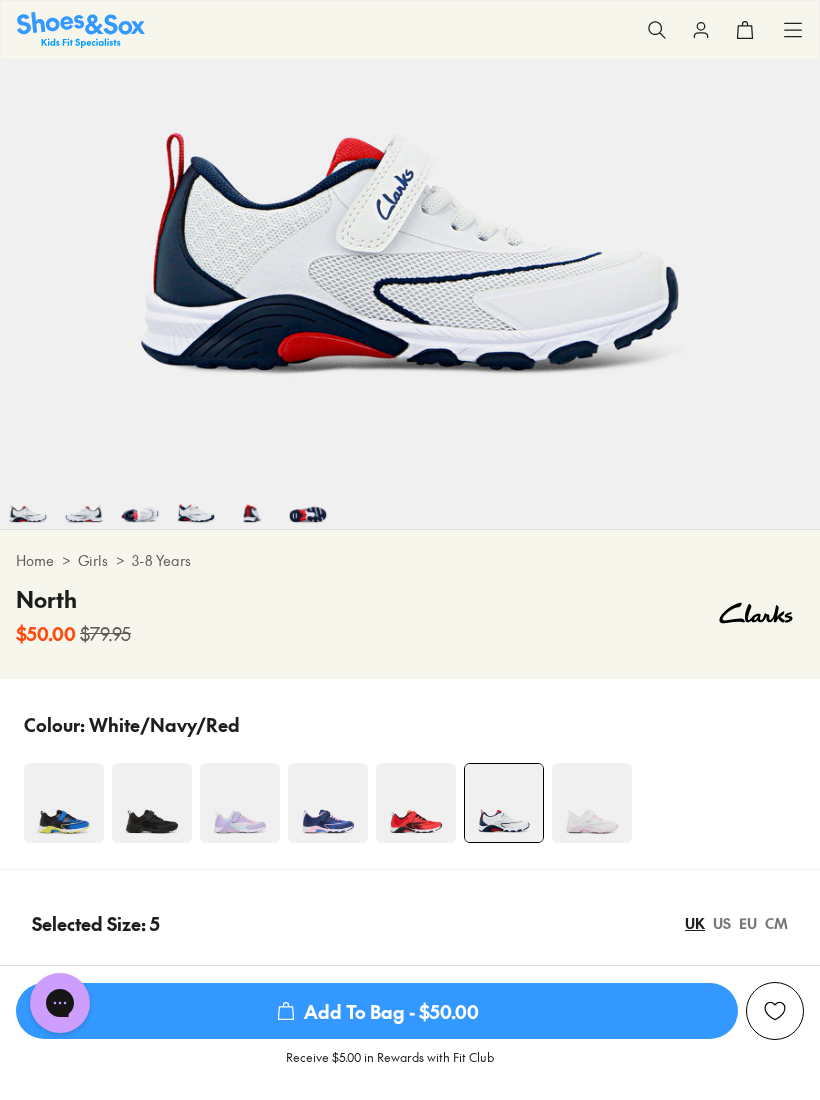 scroll, scrollTop: 453, scrollLeft: 0, axis: vertical 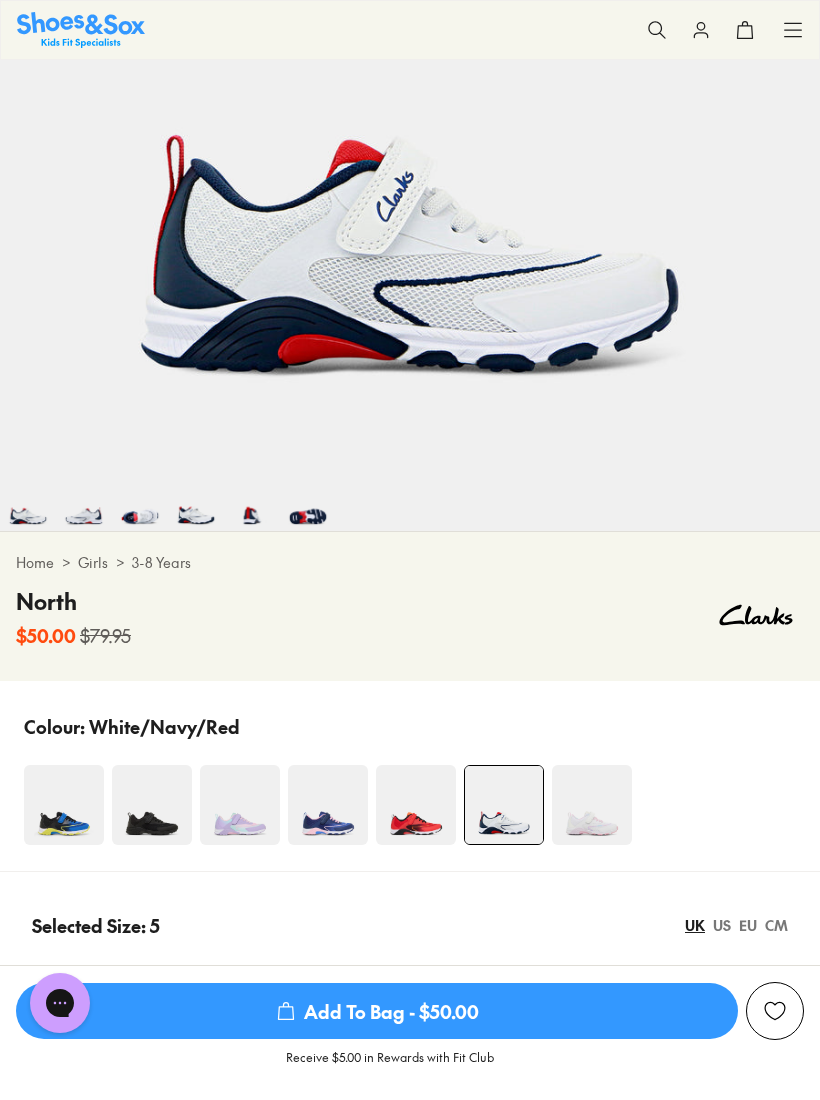 click at bounding box center [416, 805] 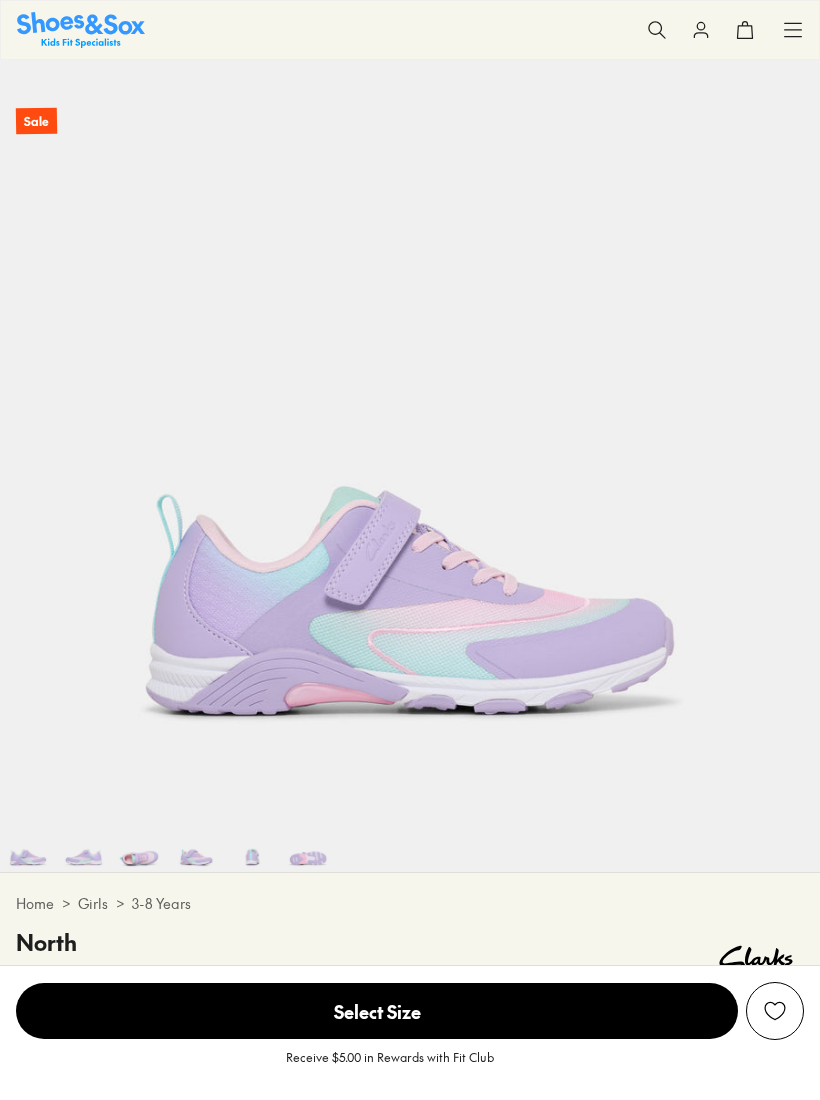 scroll, scrollTop: 292, scrollLeft: 0, axis: vertical 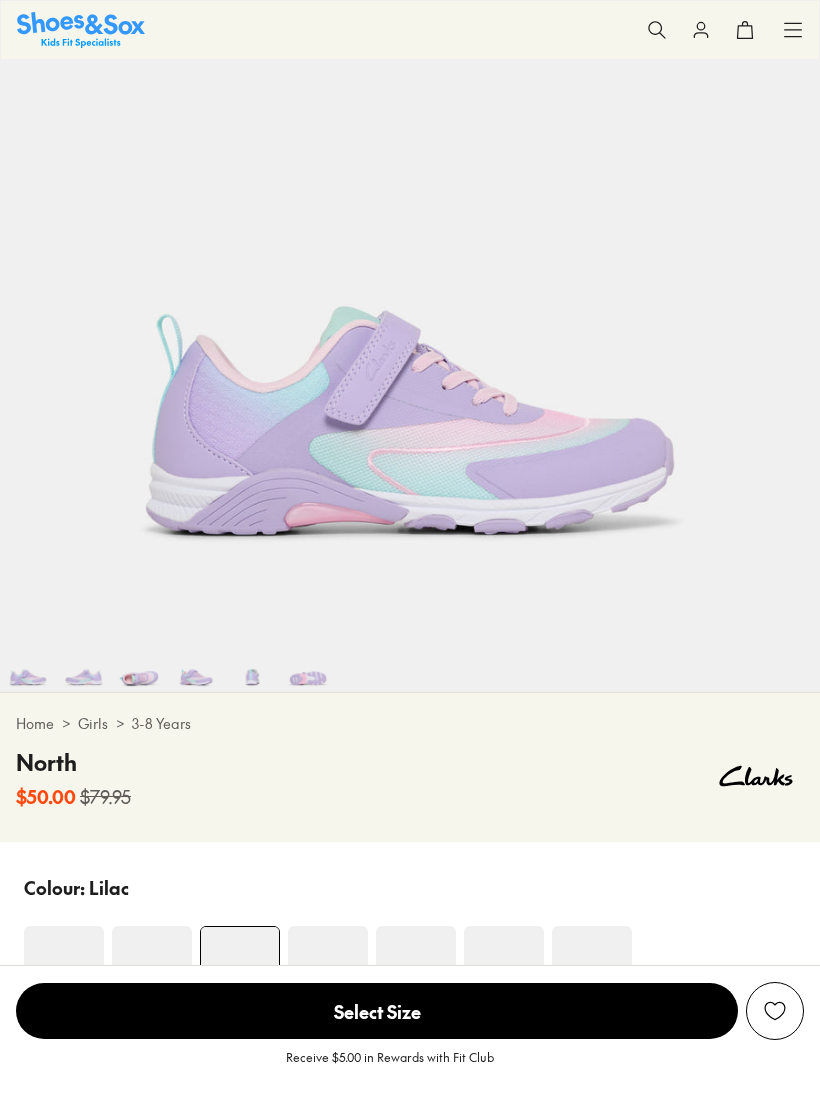select on "*" 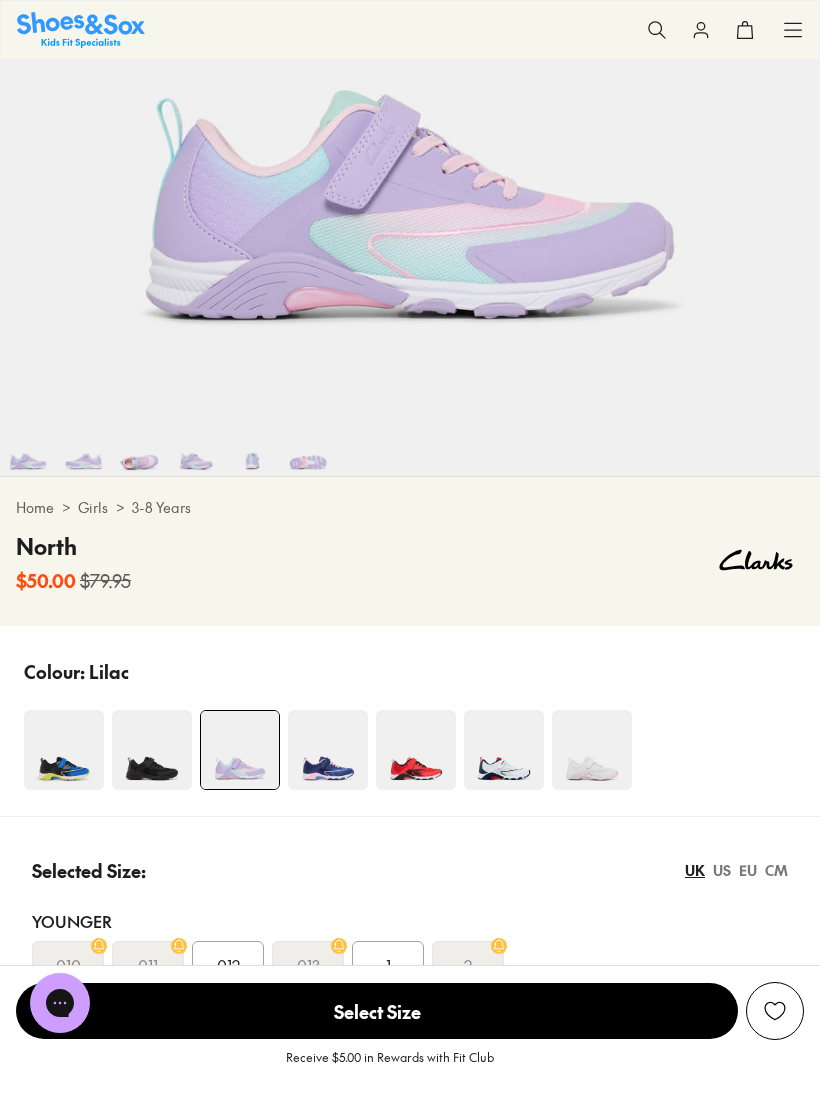 scroll, scrollTop: 507, scrollLeft: 0, axis: vertical 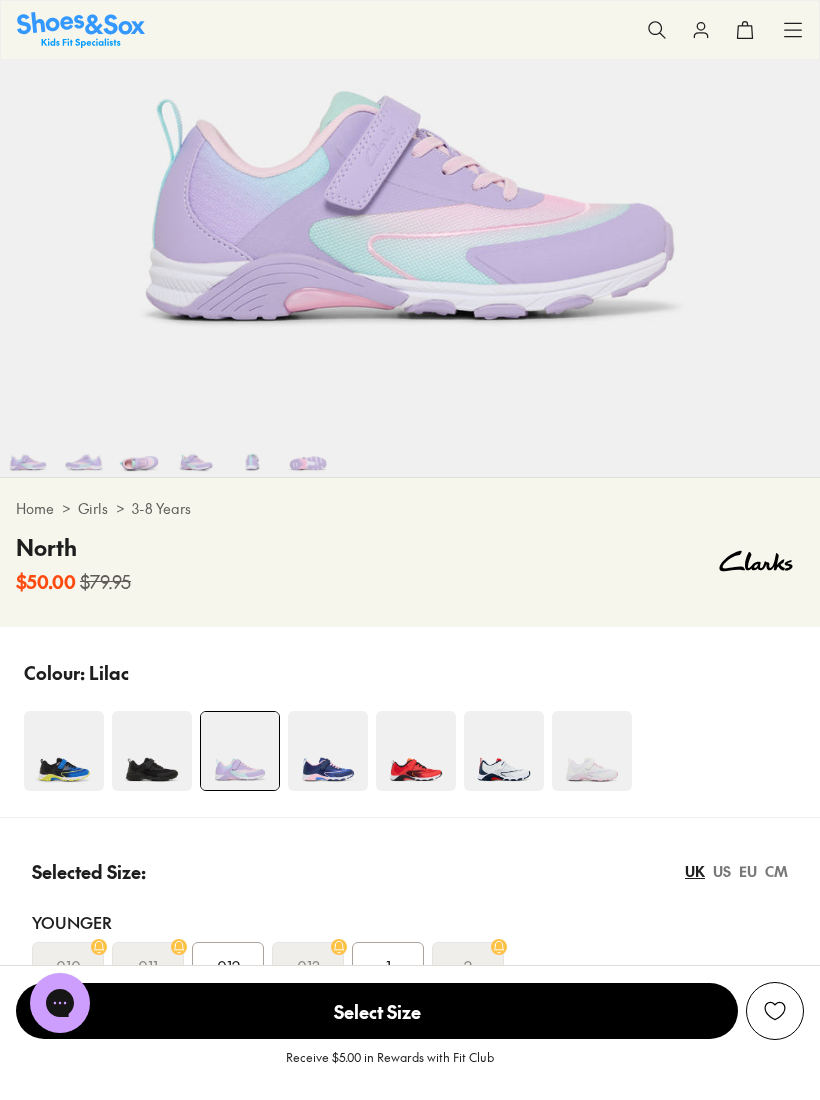 click at bounding box center [504, 751] 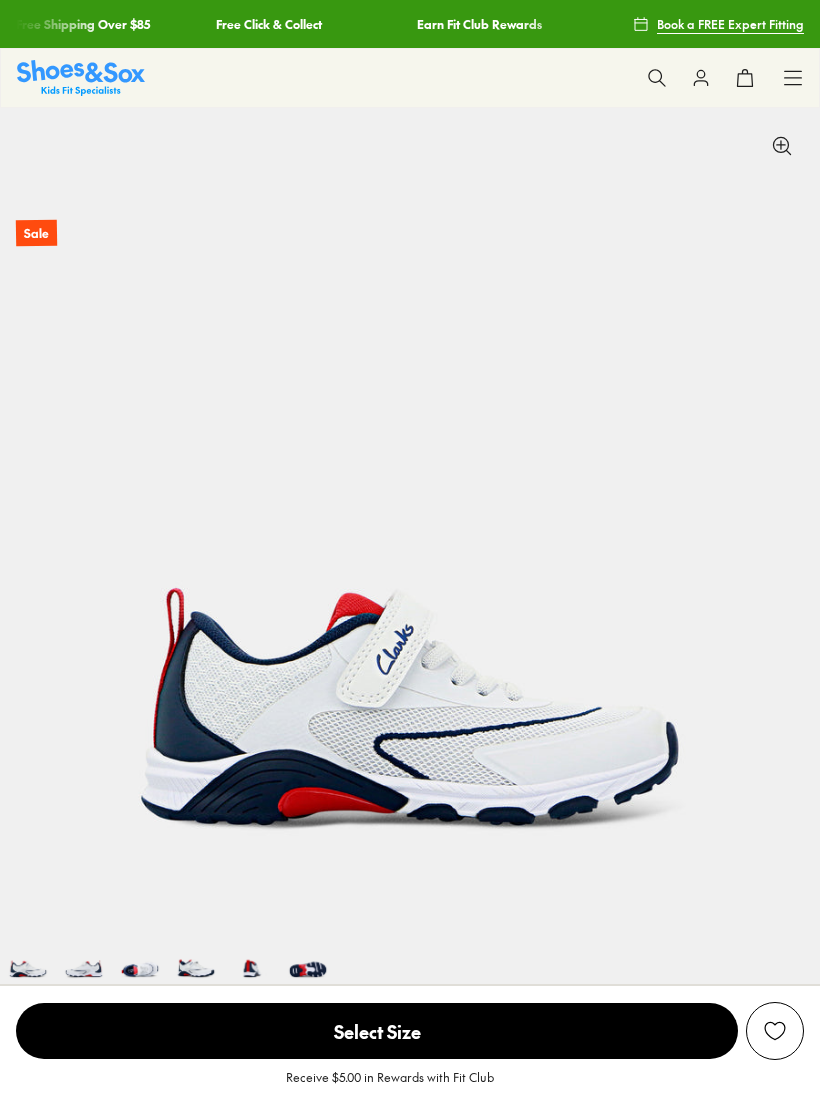 select on "*" 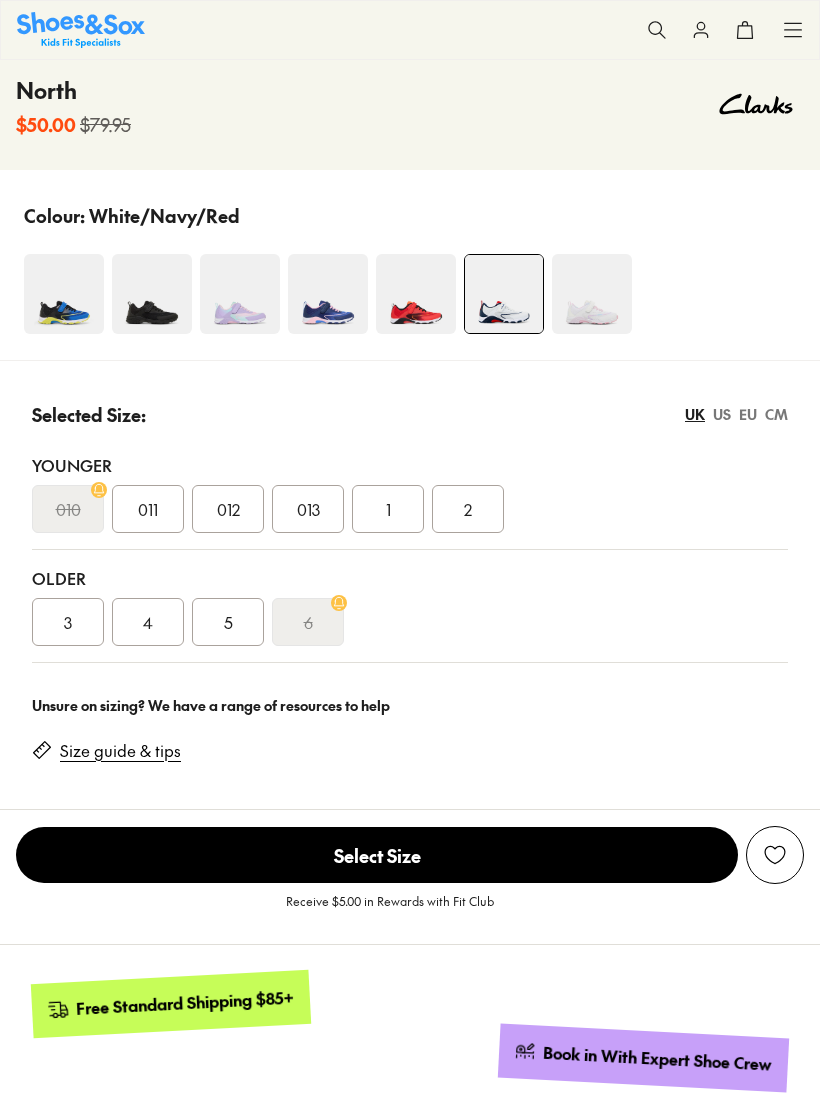 scroll, scrollTop: 0, scrollLeft: 0, axis: both 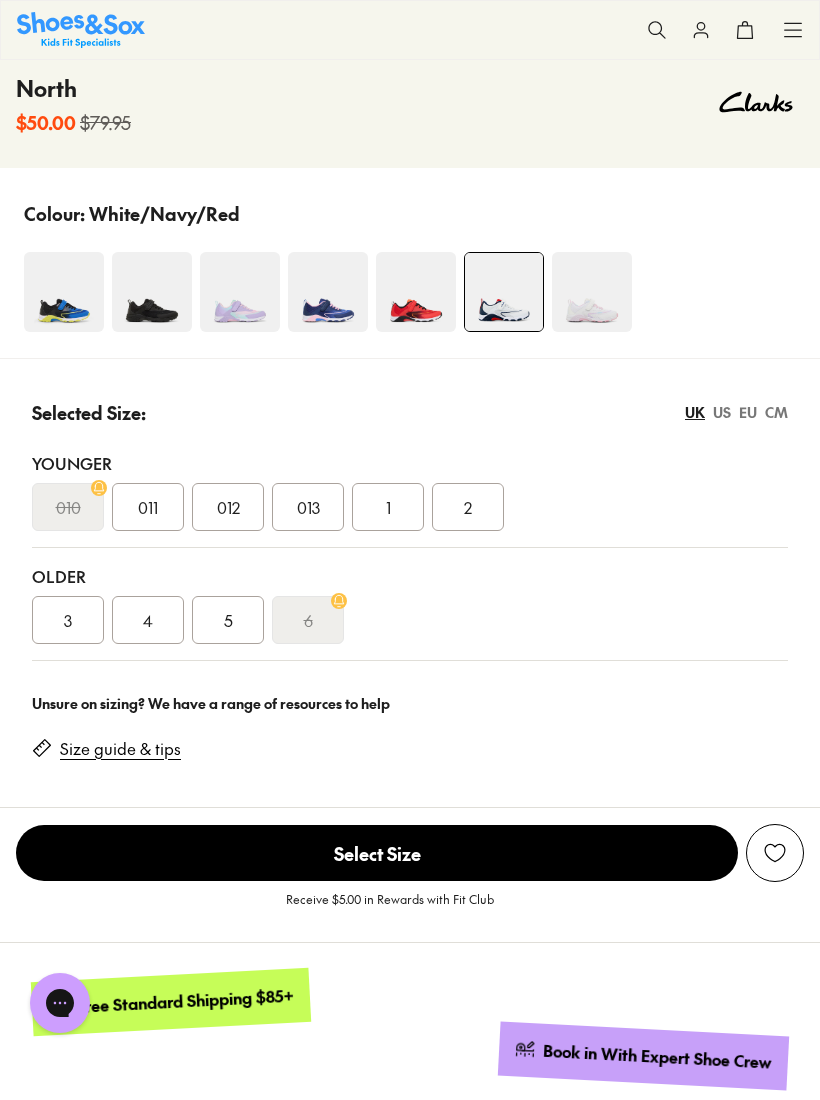 click at bounding box center (416, 292) 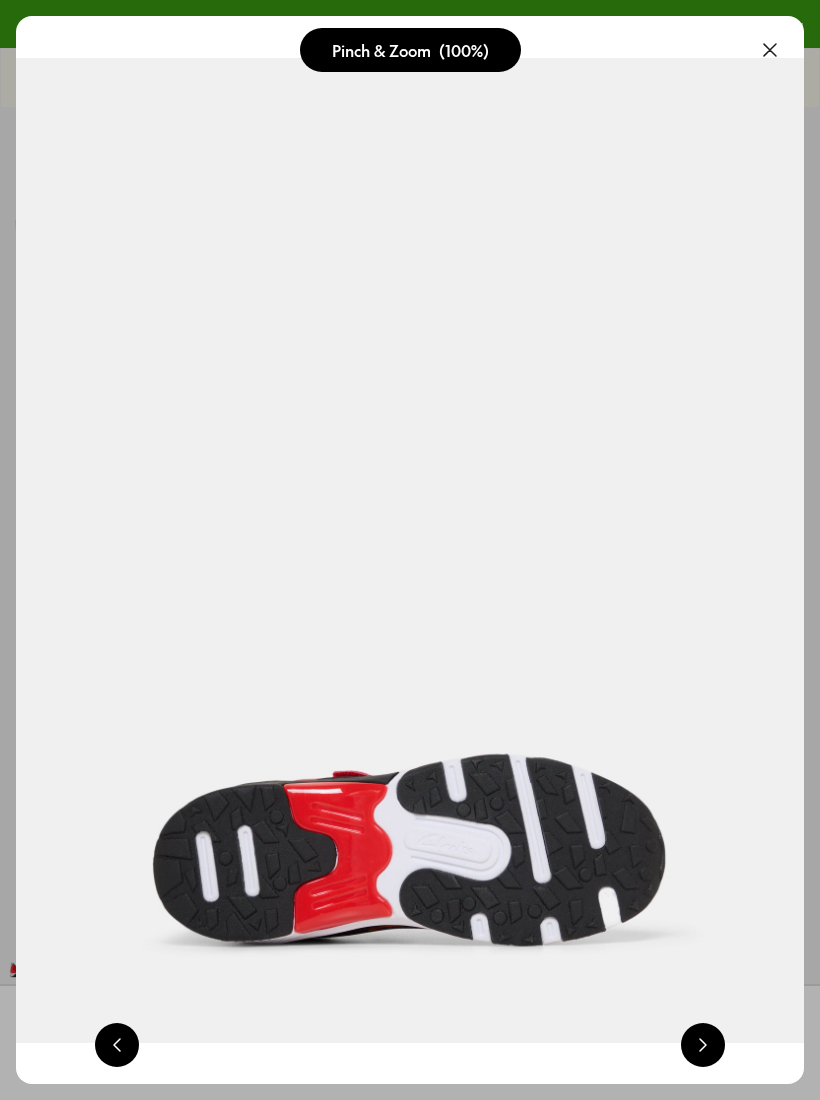 scroll, scrollTop: 0, scrollLeft: 0, axis: both 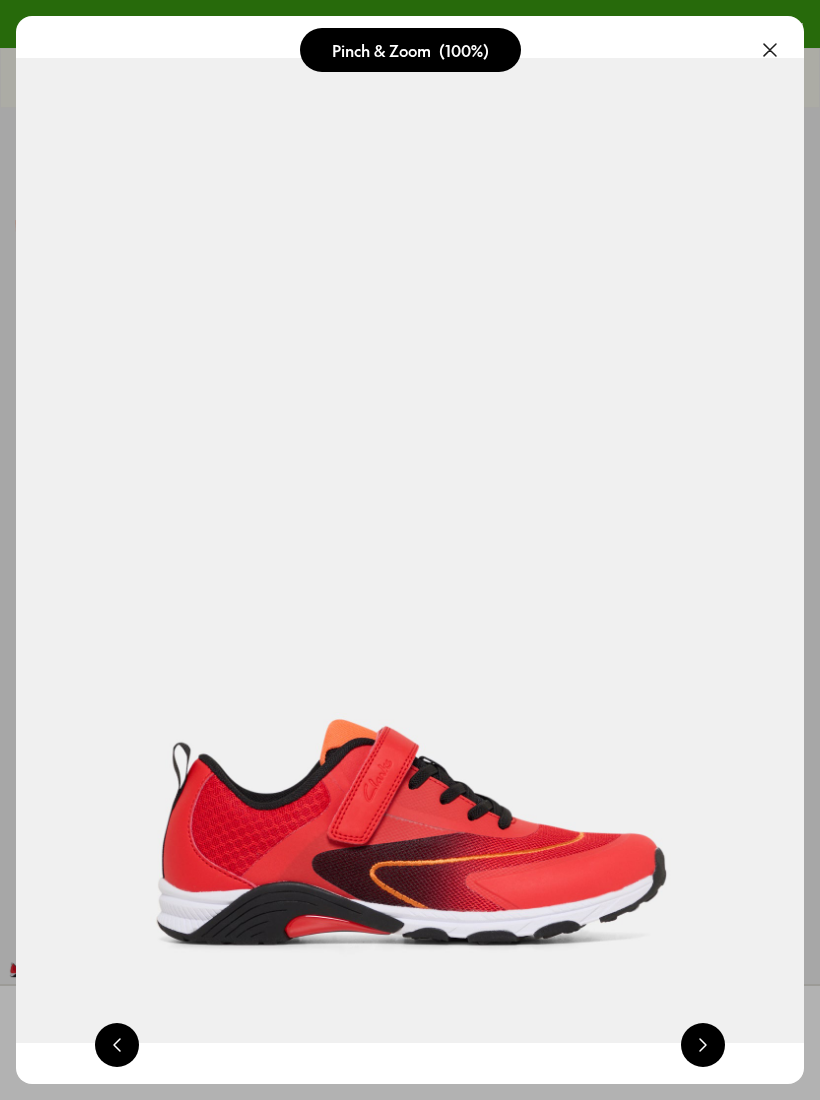 select on "*" 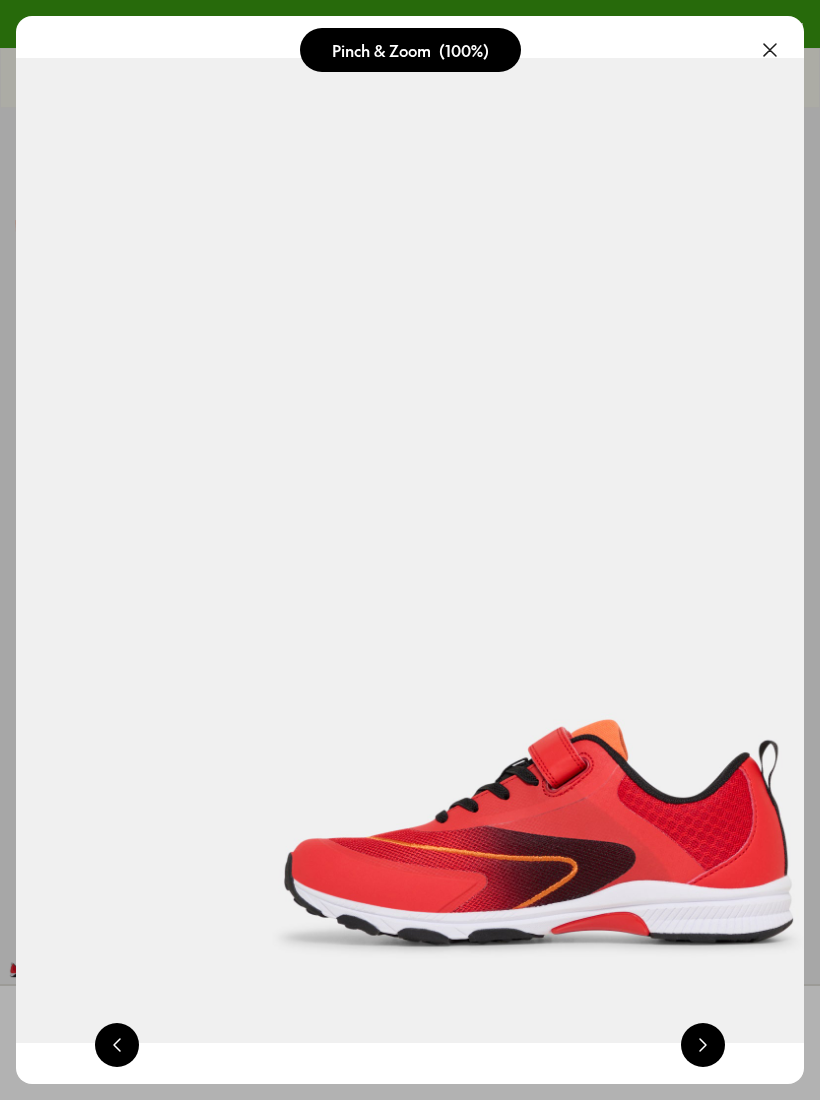 scroll, scrollTop: 0, scrollLeft: 1576, axis: horizontal 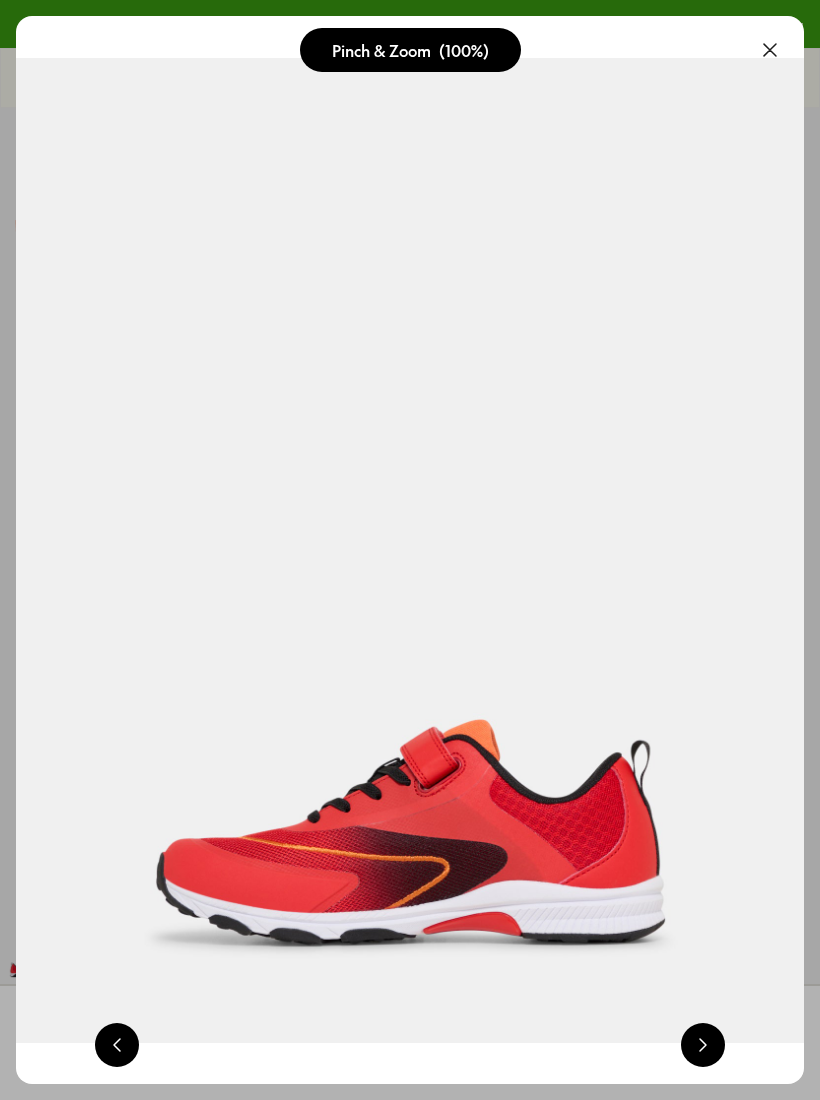 click at bounding box center [770, 50] 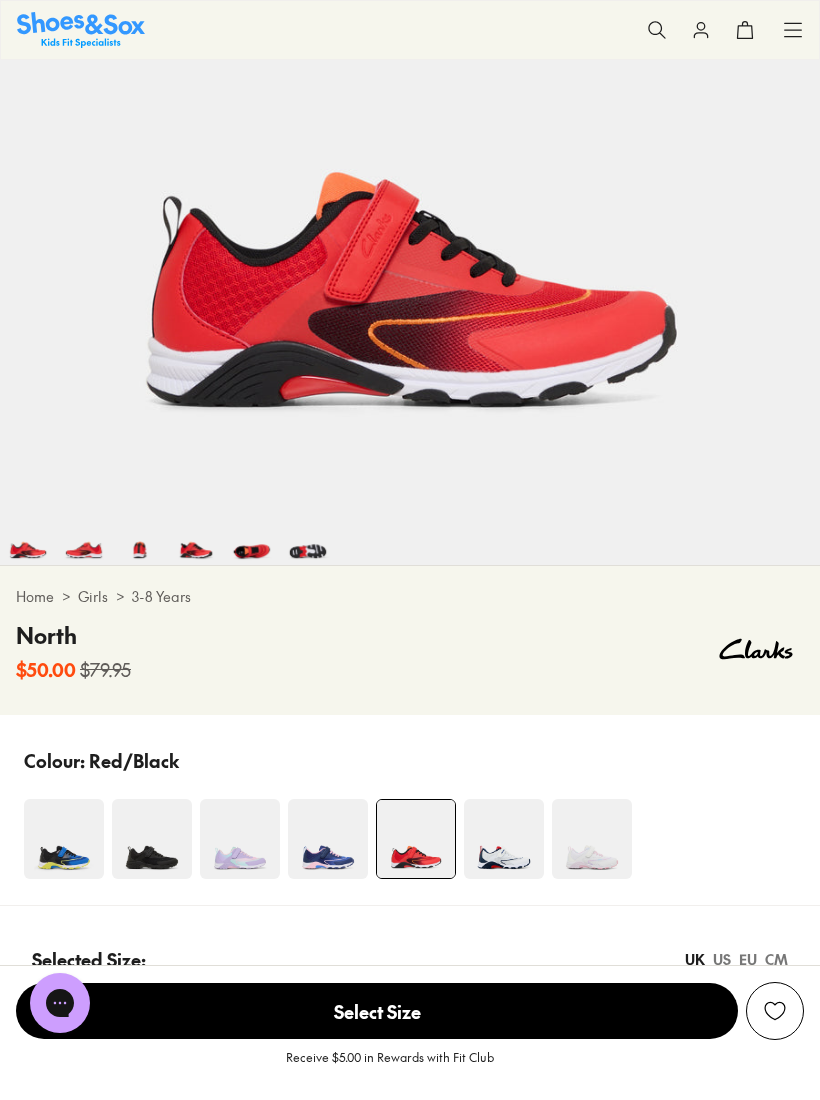 scroll, scrollTop: 438, scrollLeft: 0, axis: vertical 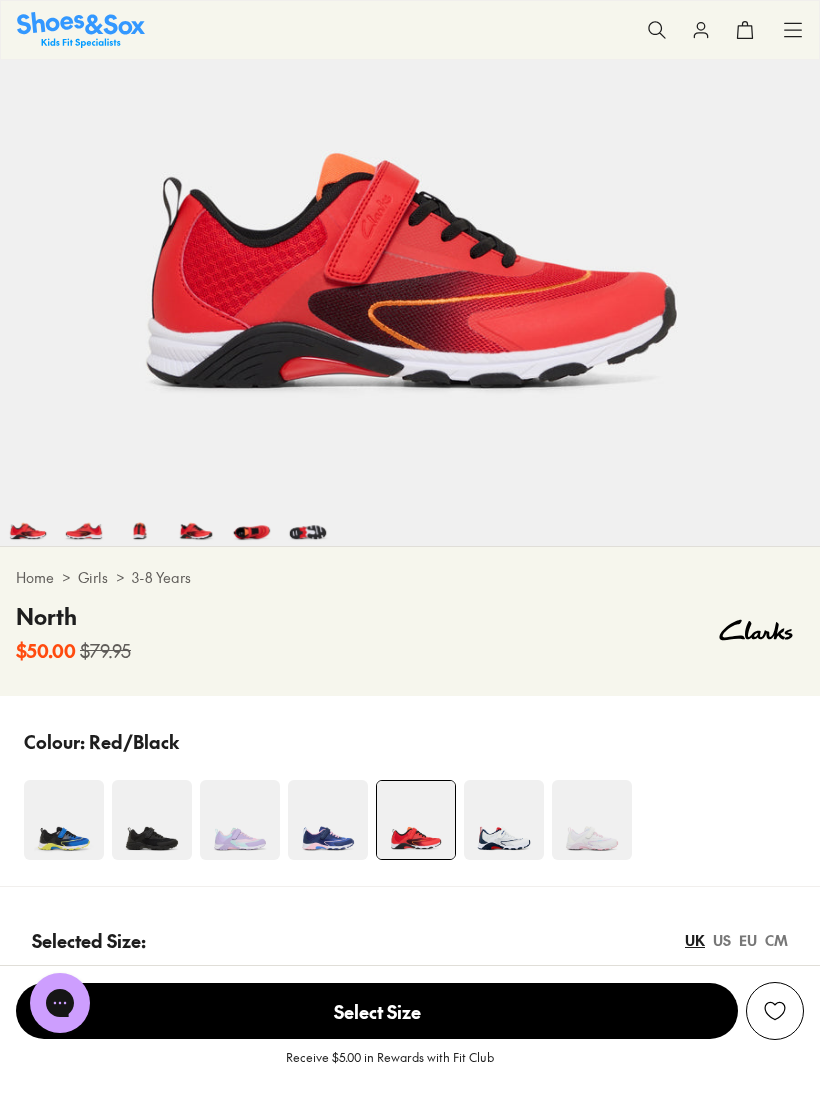 click at bounding box center [504, 820] 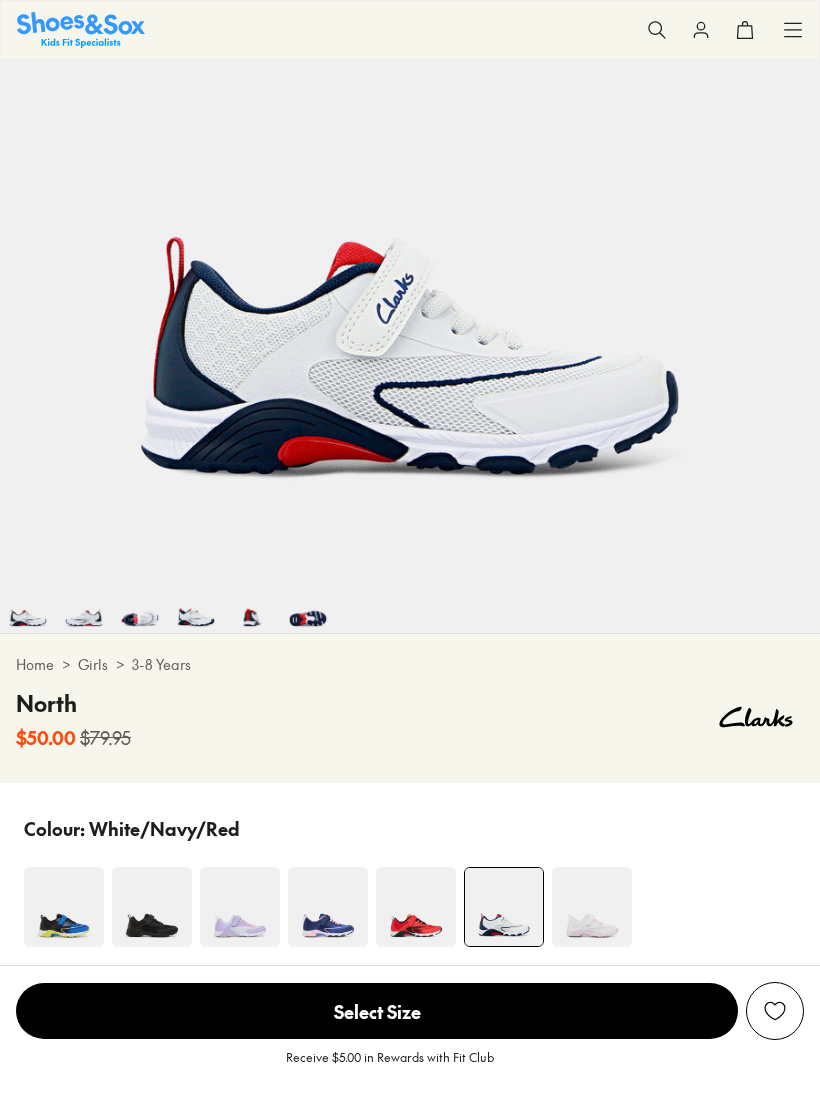 select on "*" 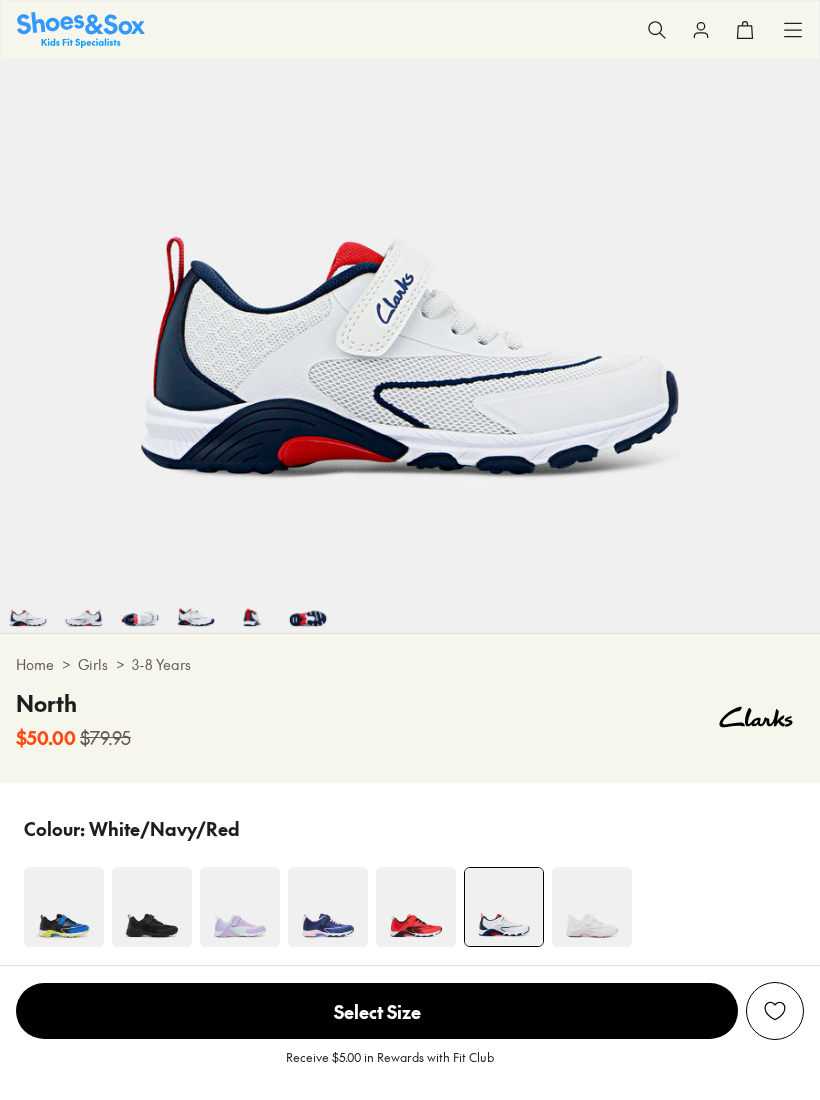 scroll, scrollTop: 655, scrollLeft: 0, axis: vertical 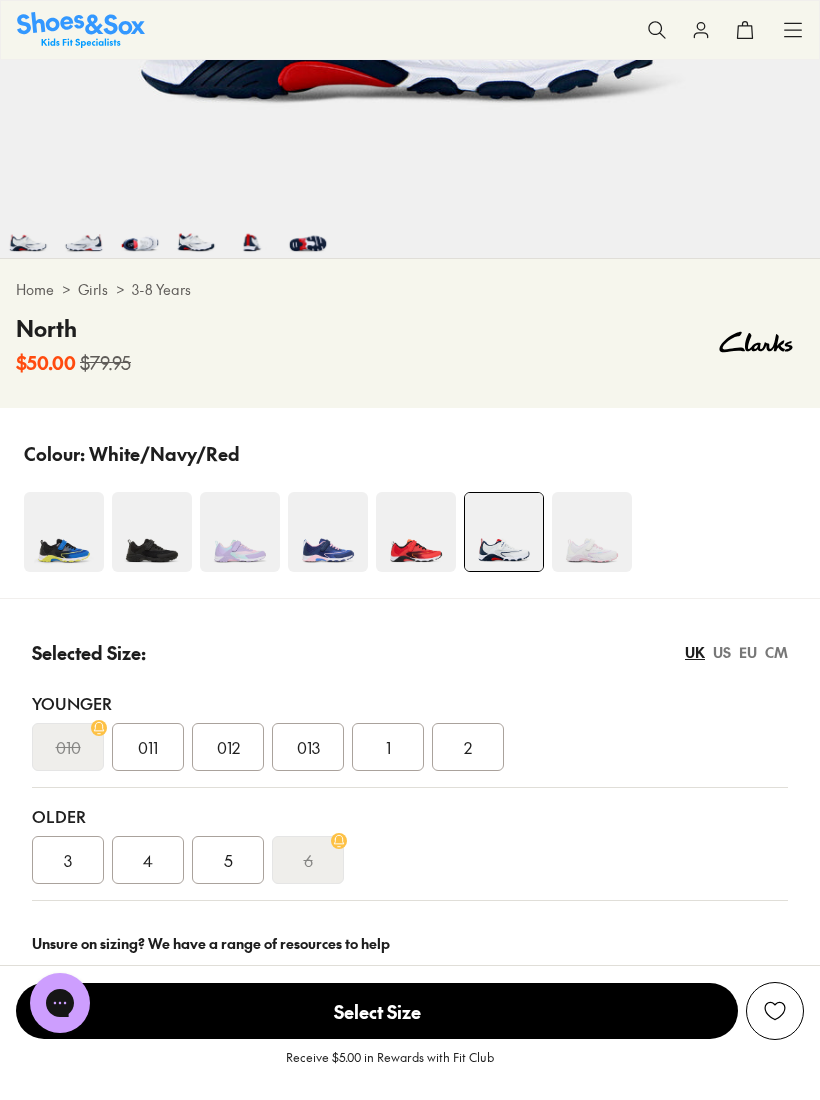 click on "5" at bounding box center [228, 860] 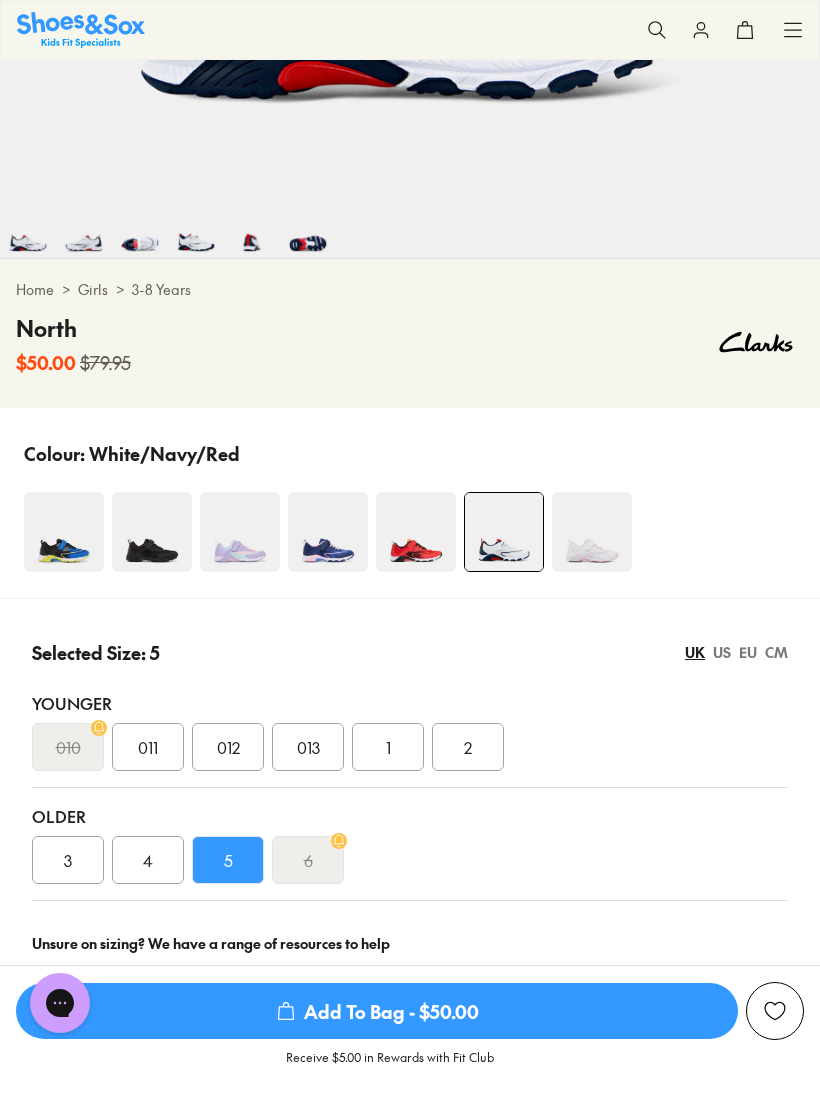 click on "5" at bounding box center (228, 860) 